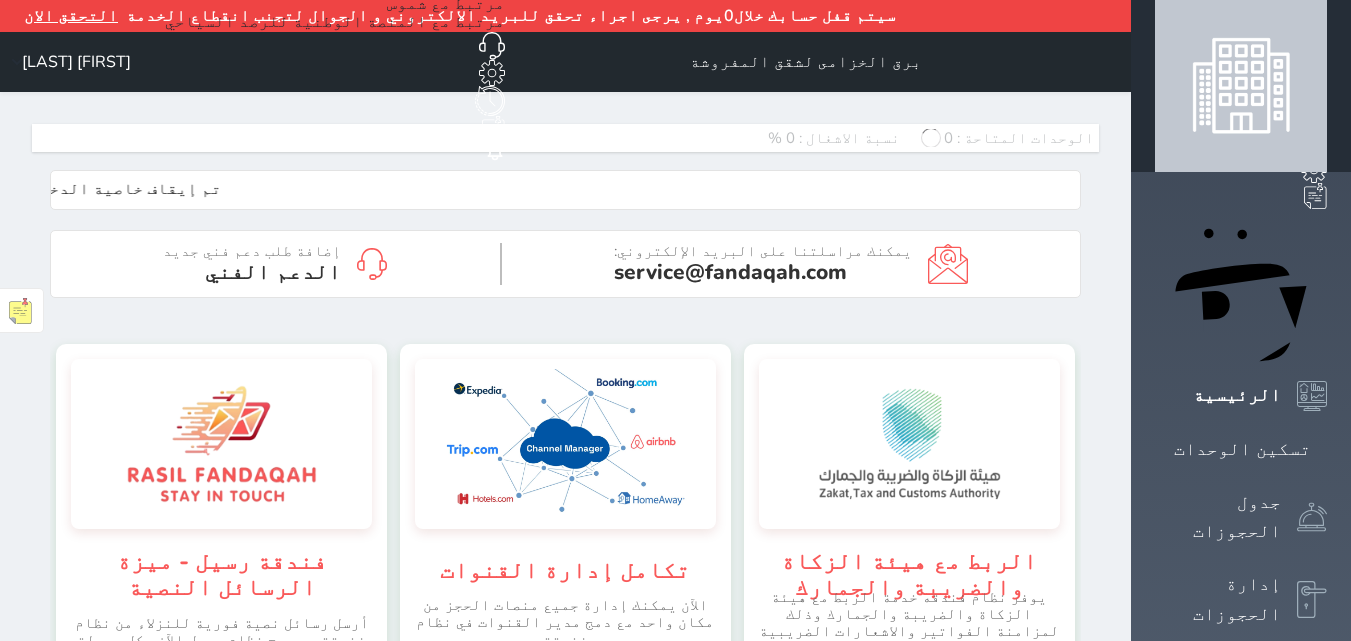 scroll, scrollTop: 0, scrollLeft: 0, axis: both 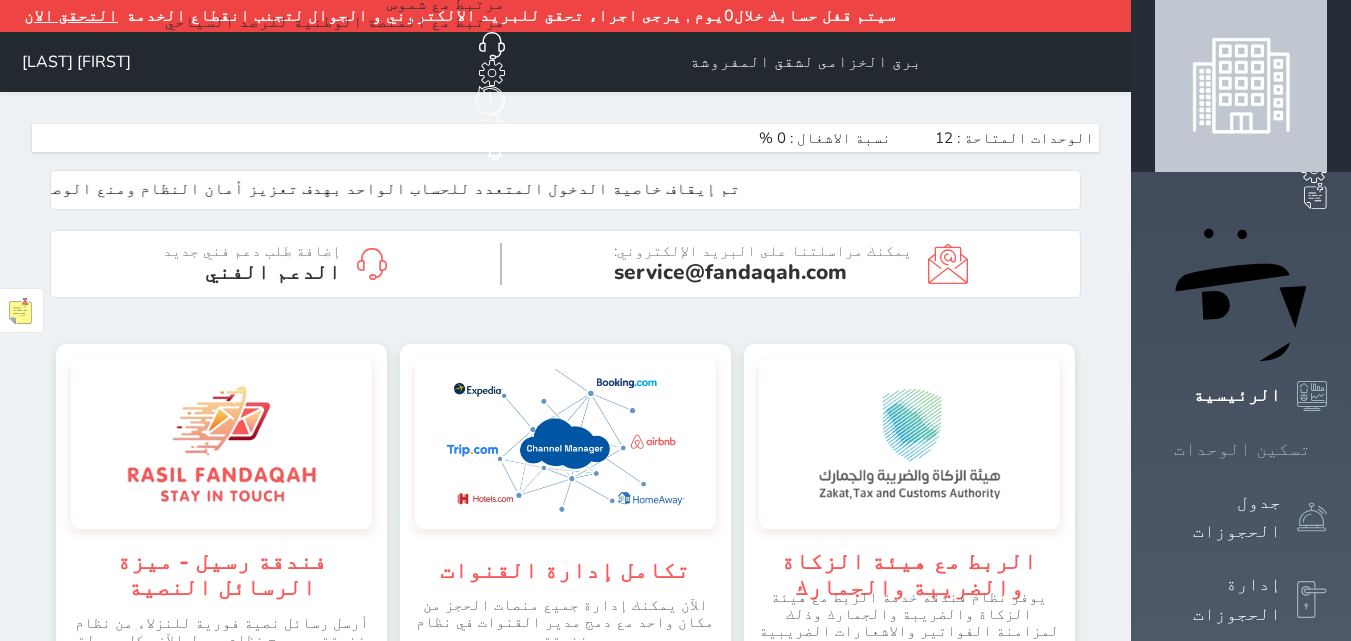 click at bounding box center [1327, 449] 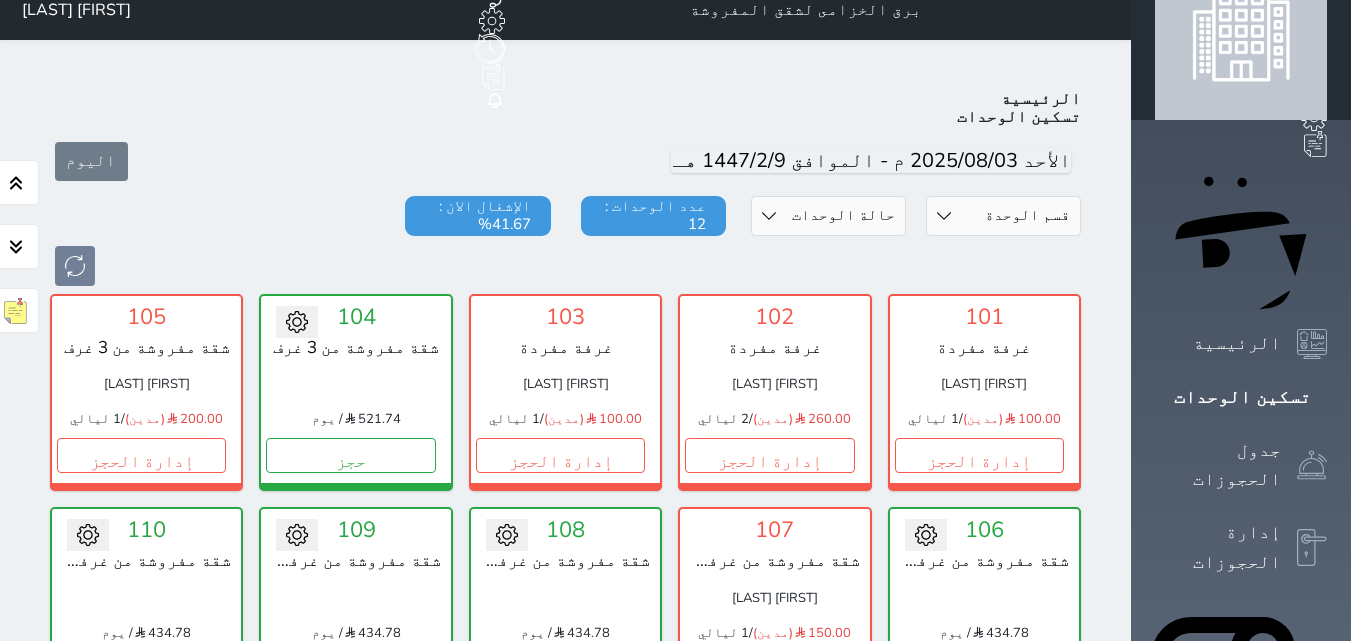 scroll, scrollTop: 110, scrollLeft: 0, axis: vertical 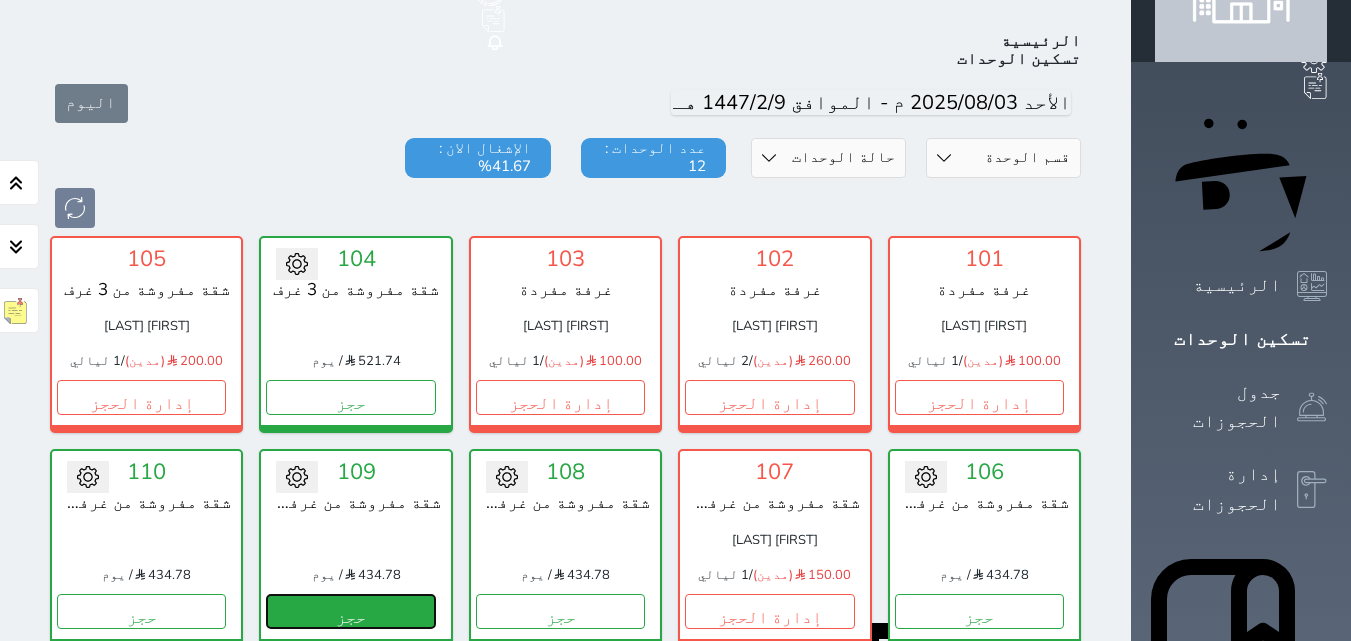 click on "حجز" at bounding box center [350, 611] 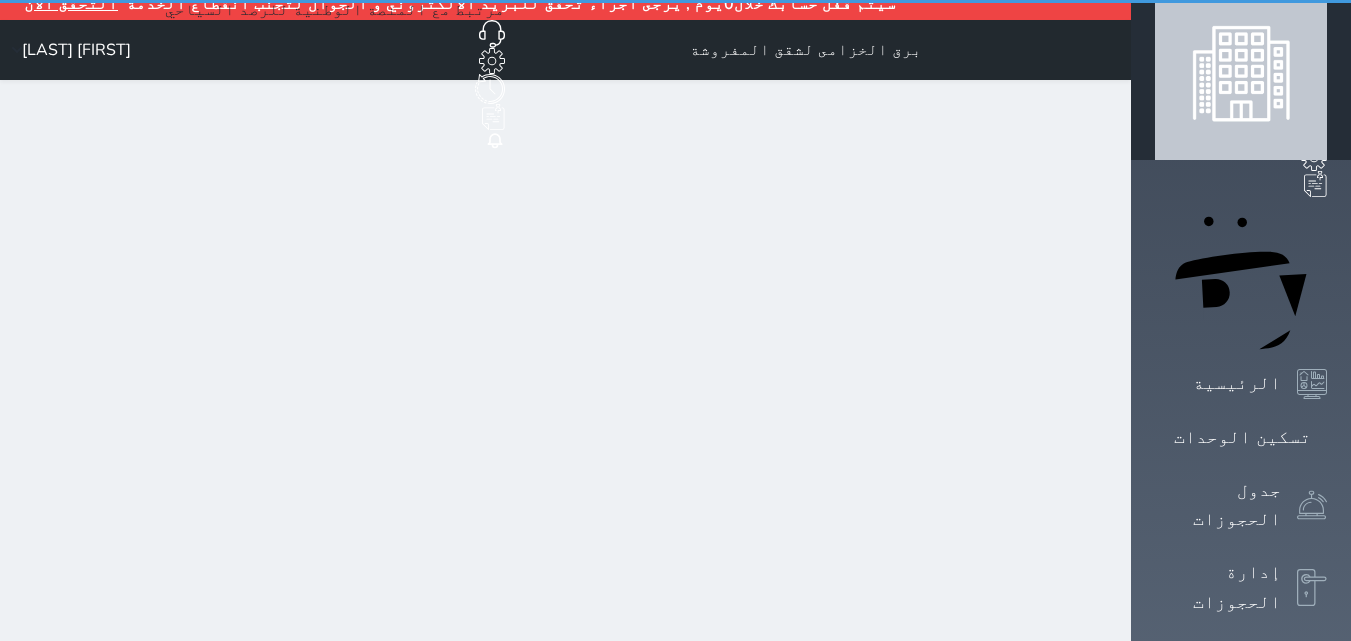 scroll, scrollTop: 0, scrollLeft: 0, axis: both 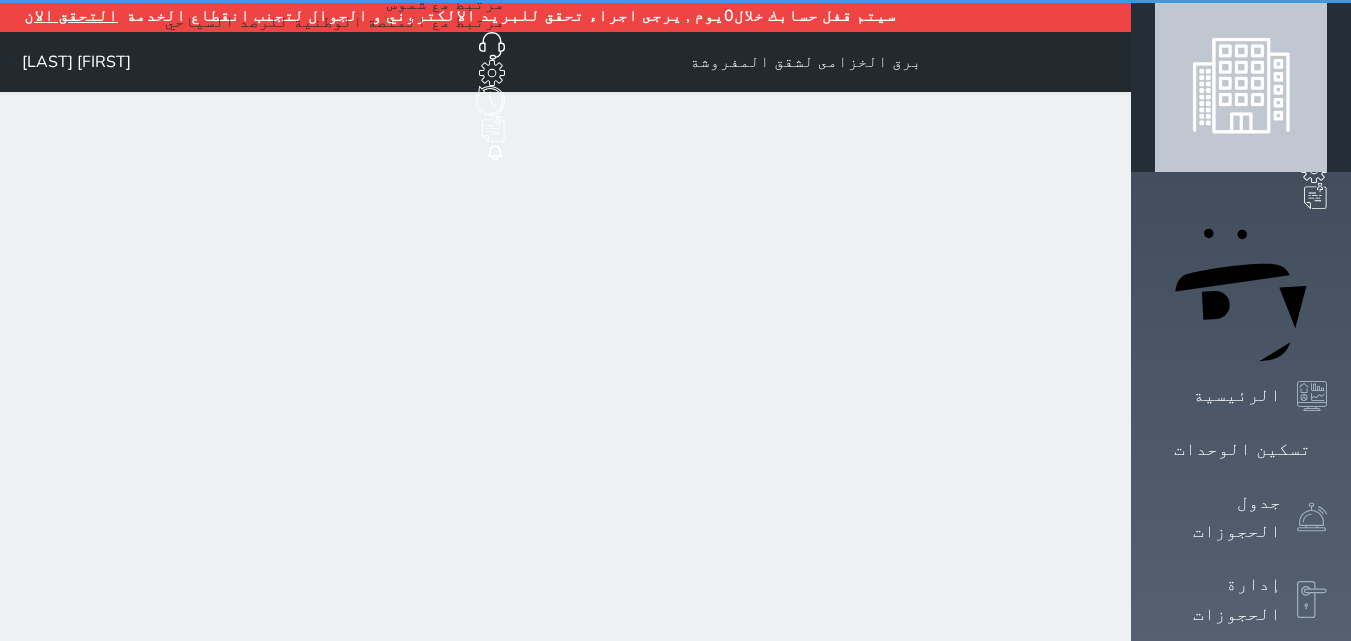select on "1" 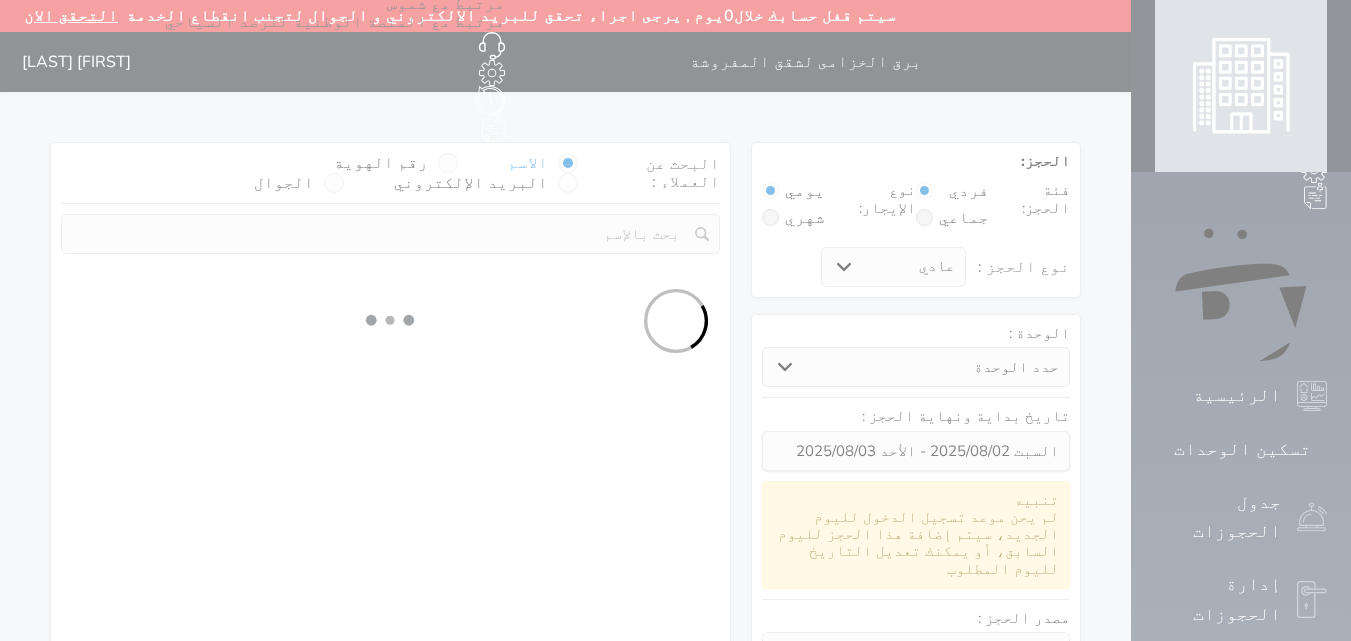 select 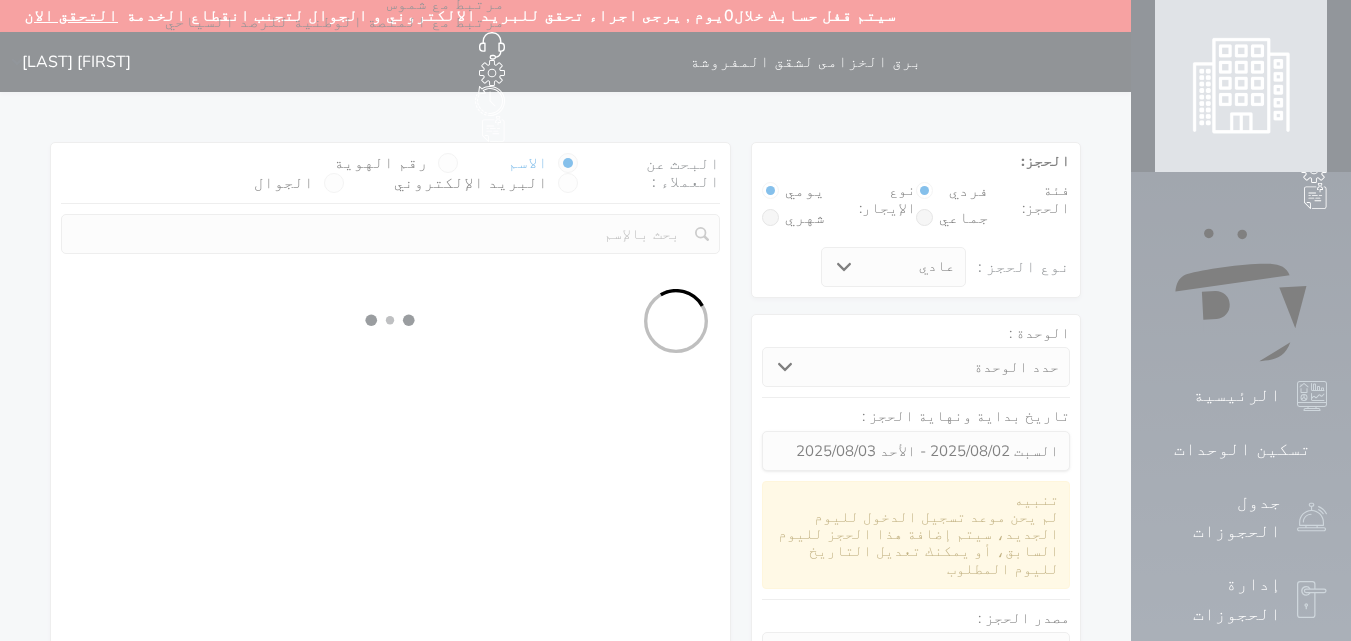 select on "1" 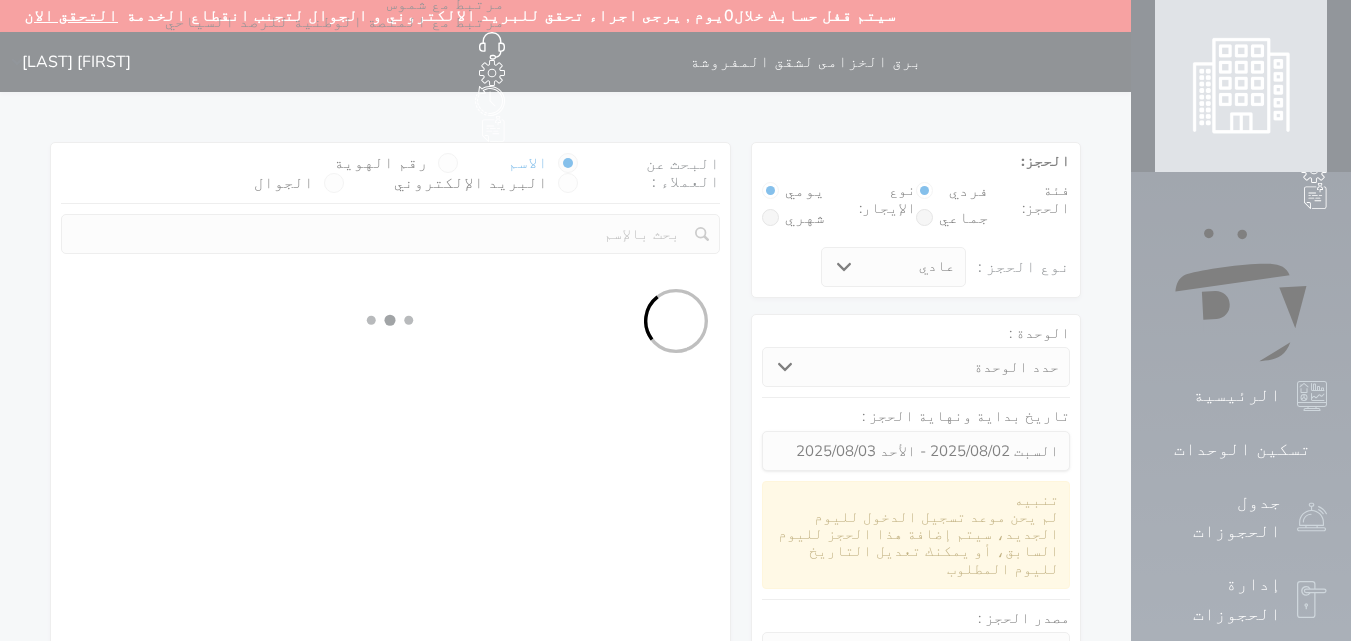 select on "113" 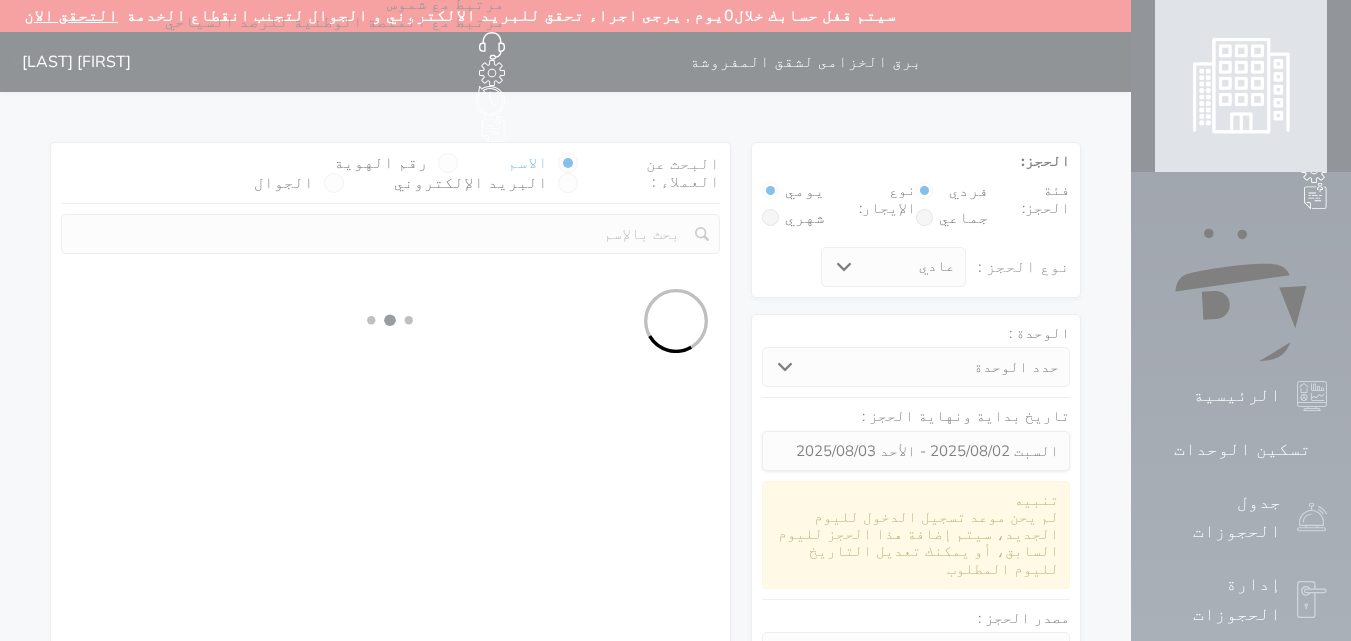 select on "1" 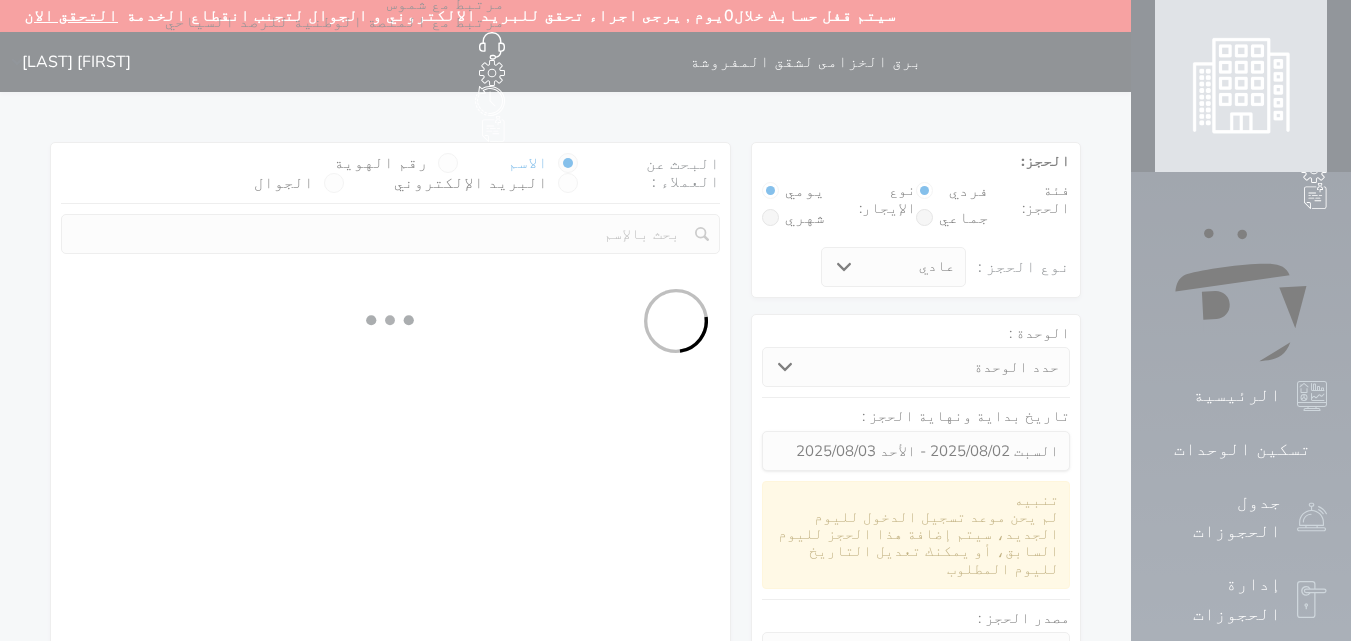 select 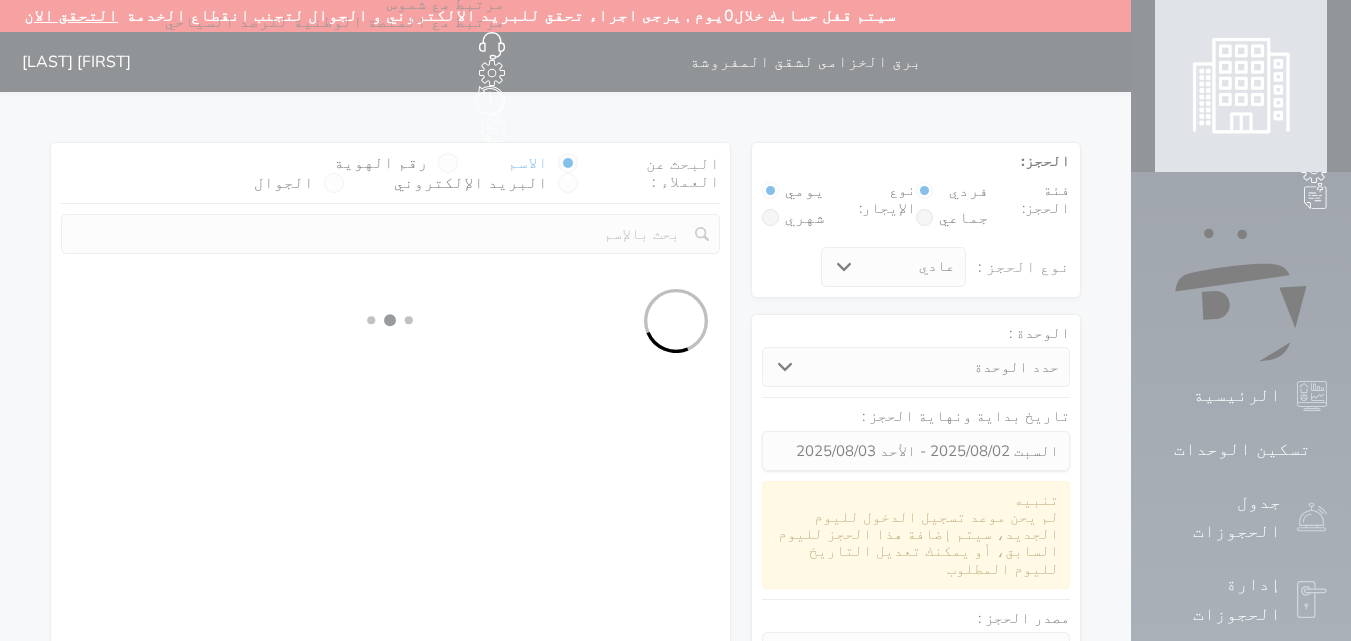 select on "7" 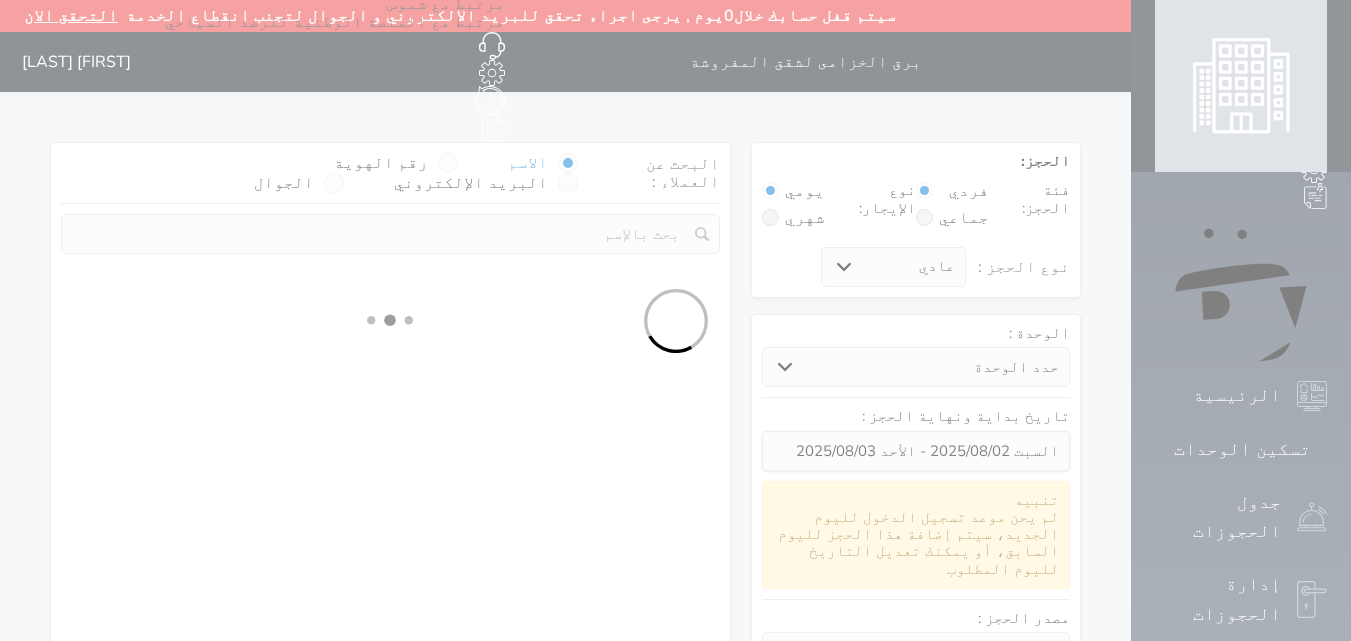 select 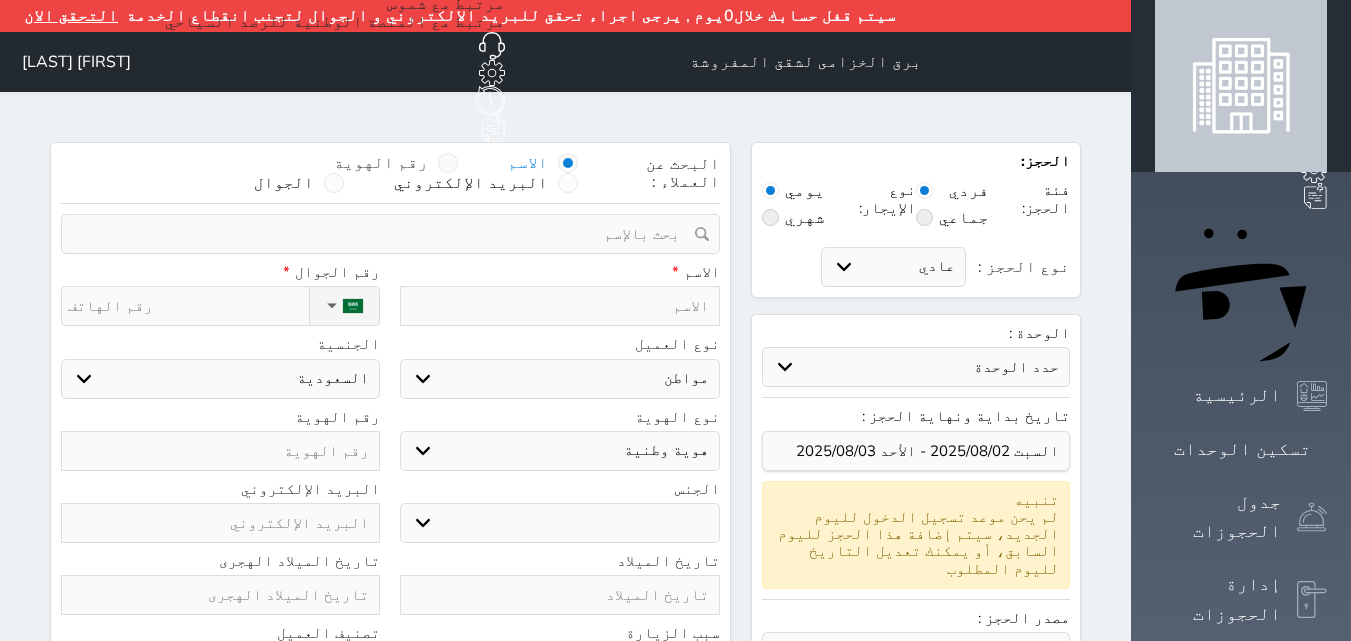 select 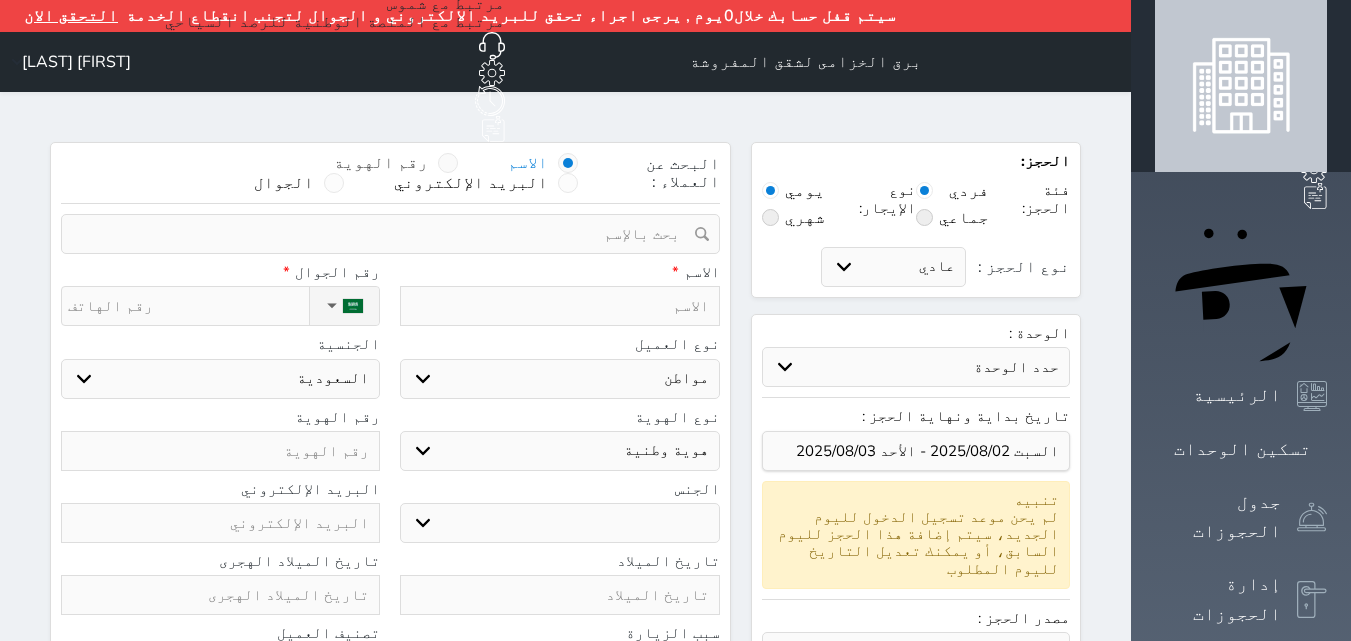 select 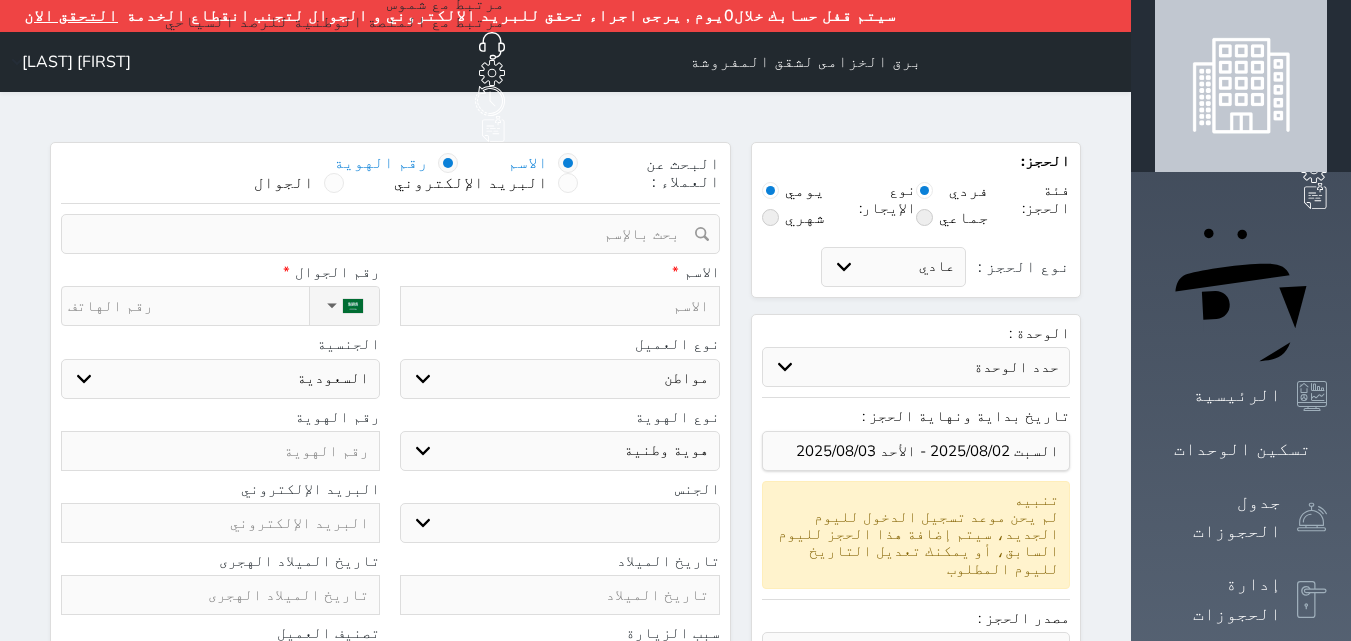 select 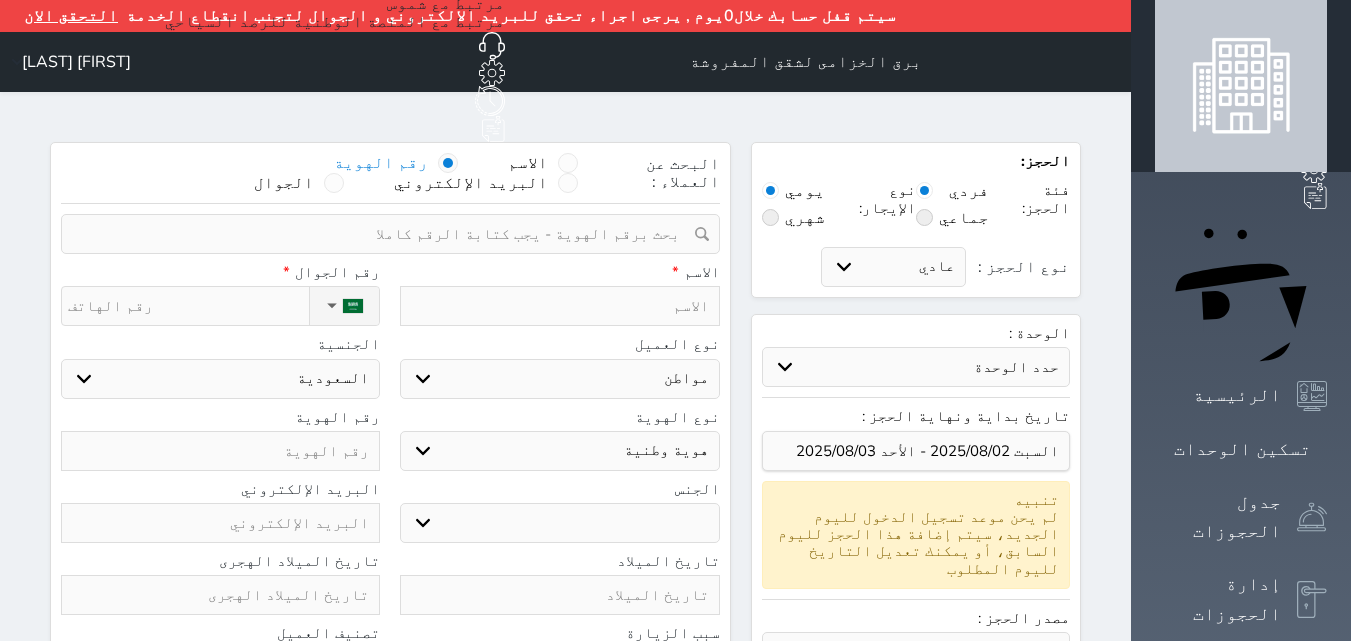 select 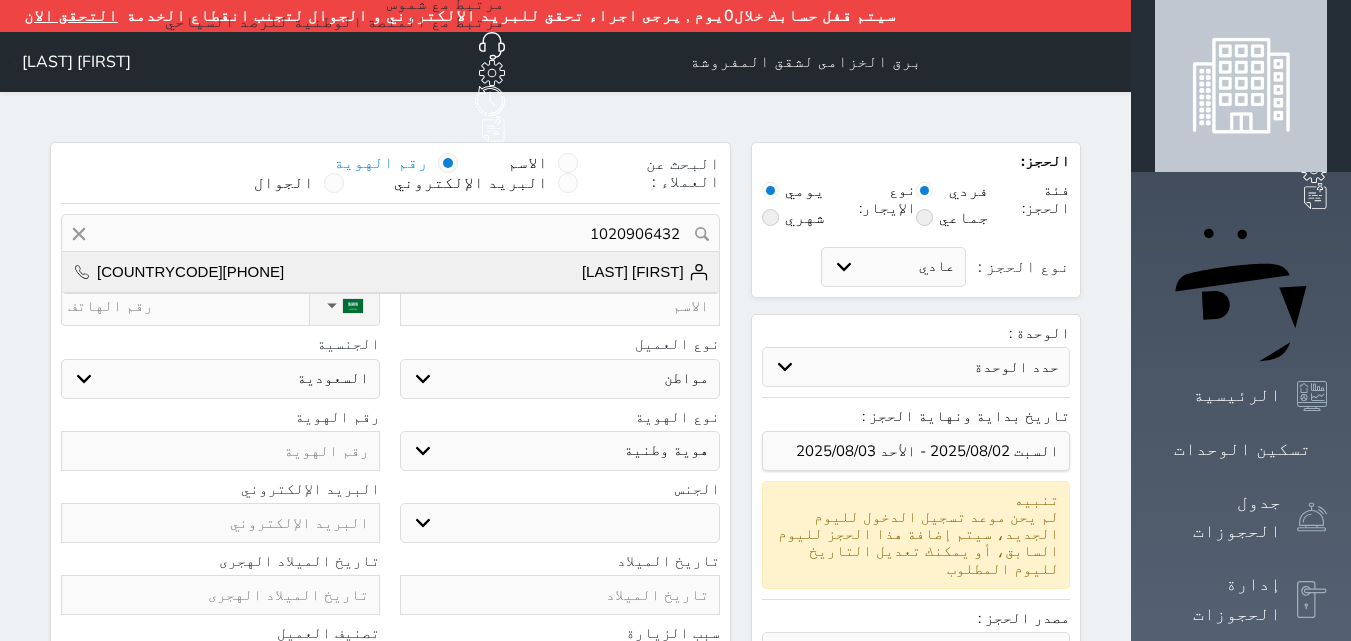 click on "[FIRST] [LAST] +[COUNTRYCODE][PHONE]" at bounding box center (390, 272) 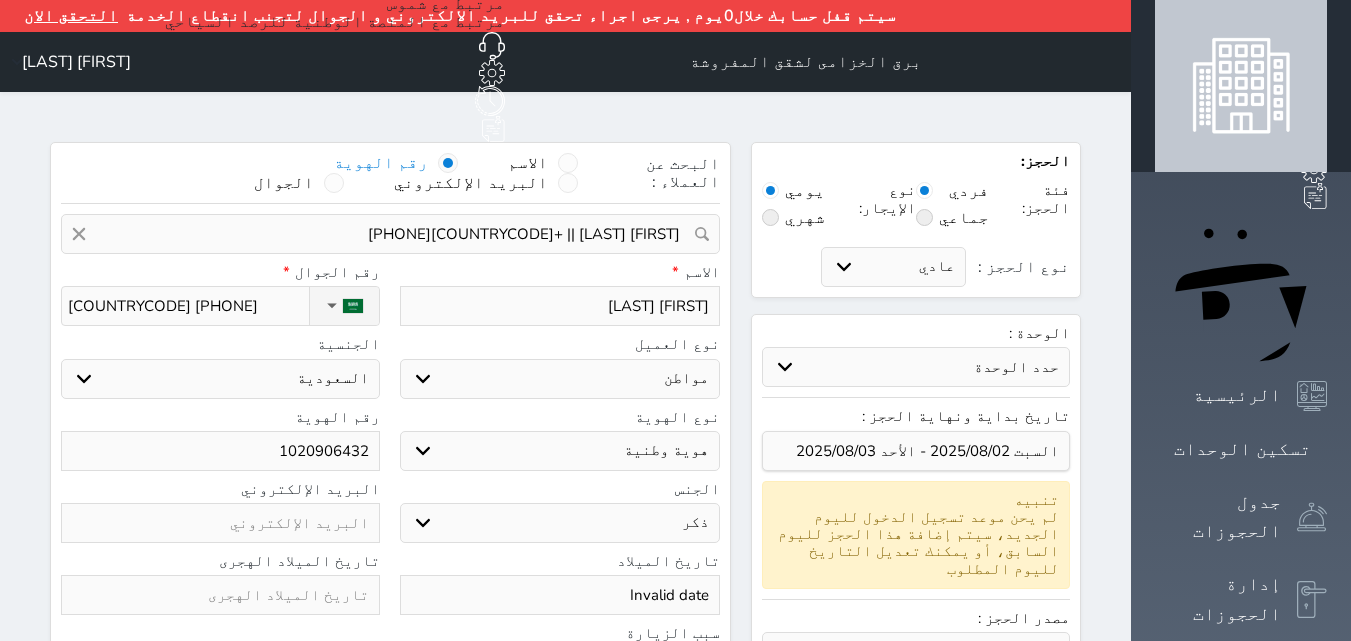 click on "الاسم *" at bounding box center (559, 272) 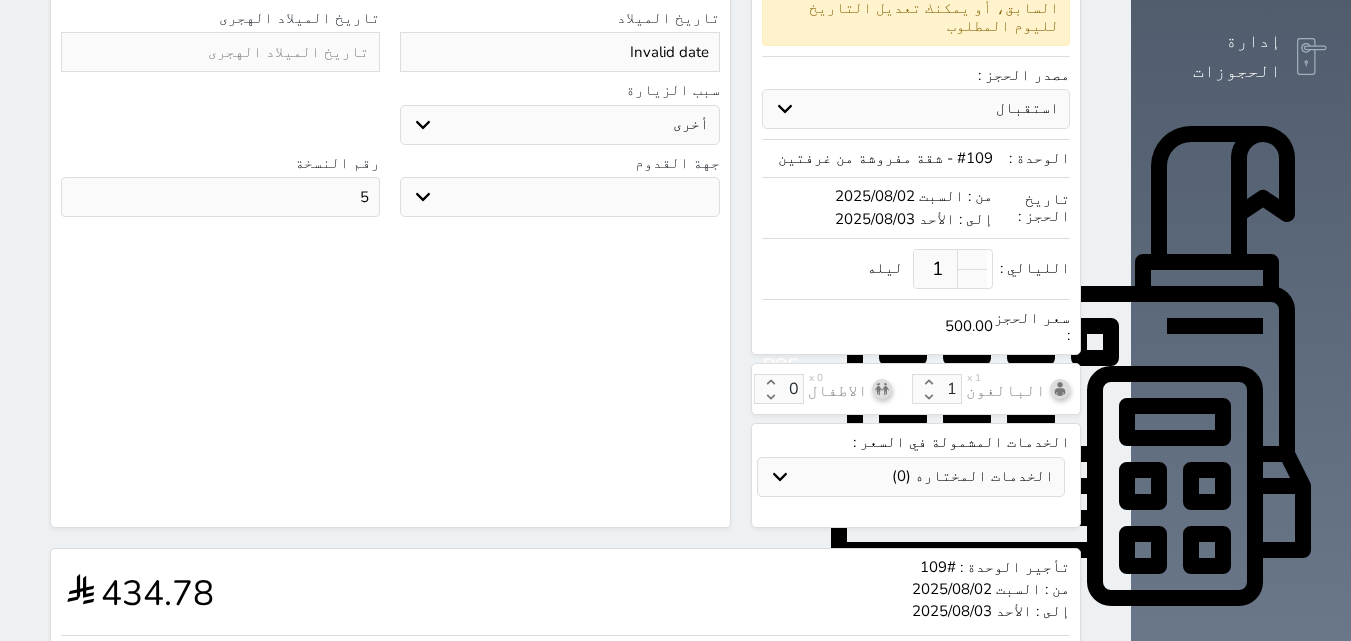scroll, scrollTop: 668, scrollLeft: 0, axis: vertical 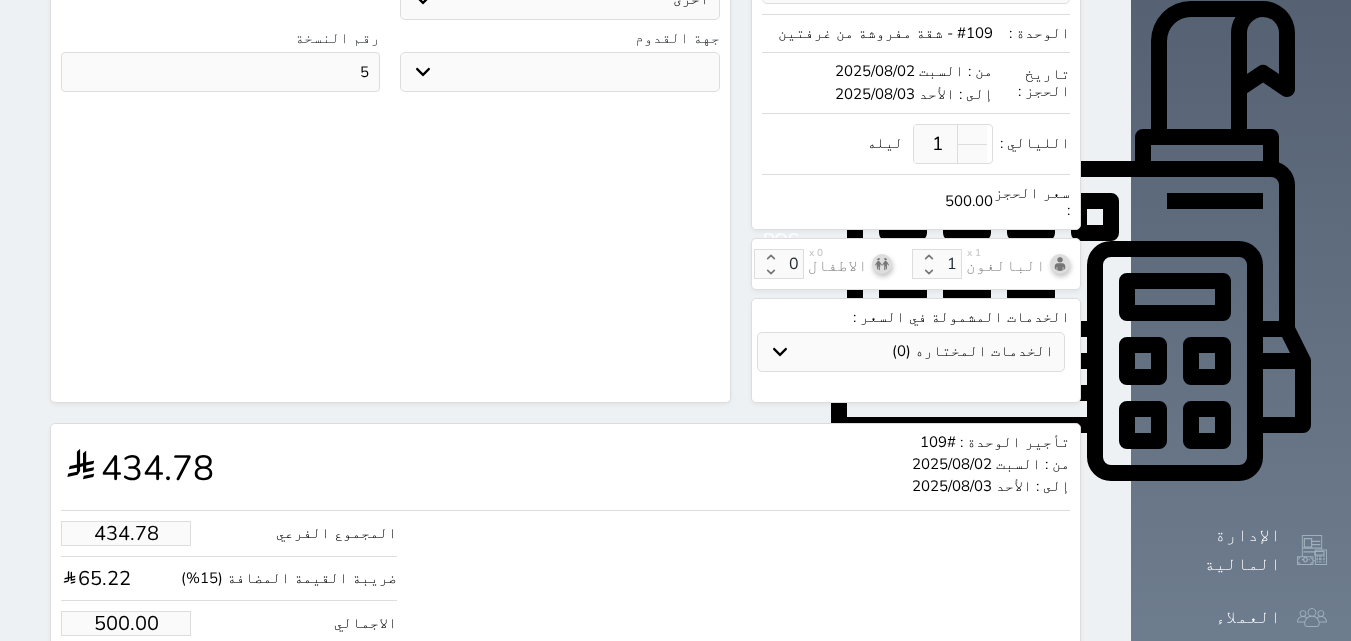 click on "500.00" at bounding box center [126, 623] 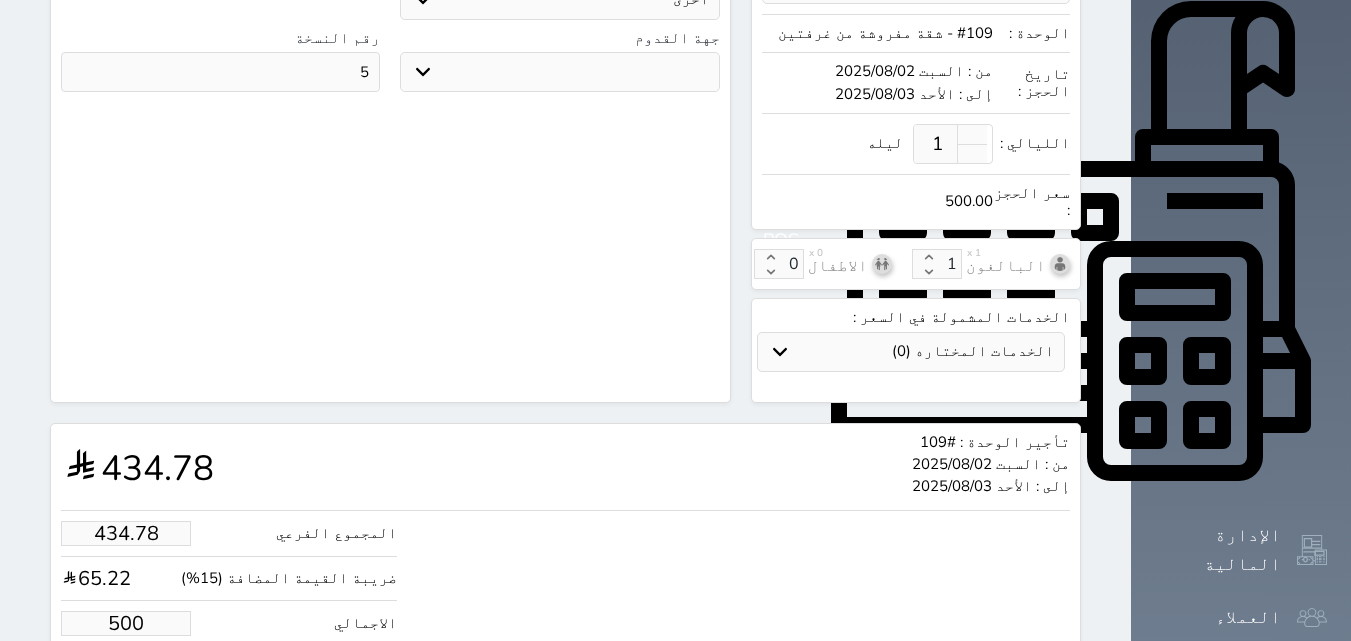 type on "43.48" 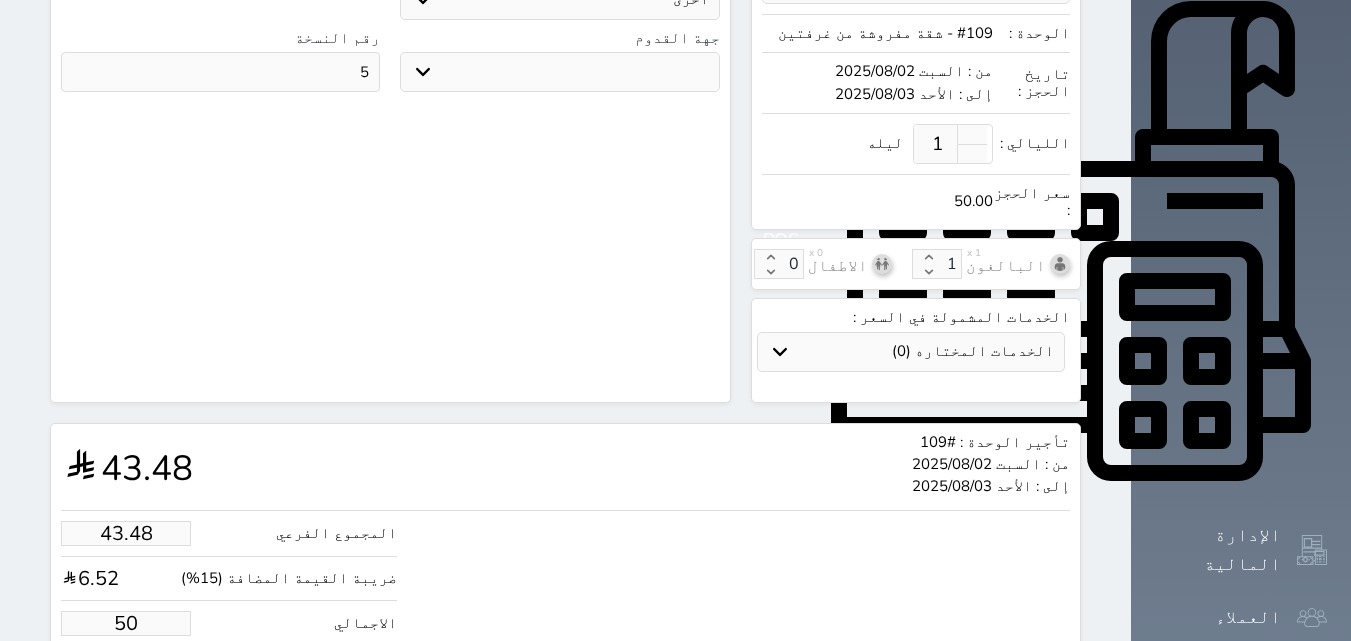 type on "4.35" 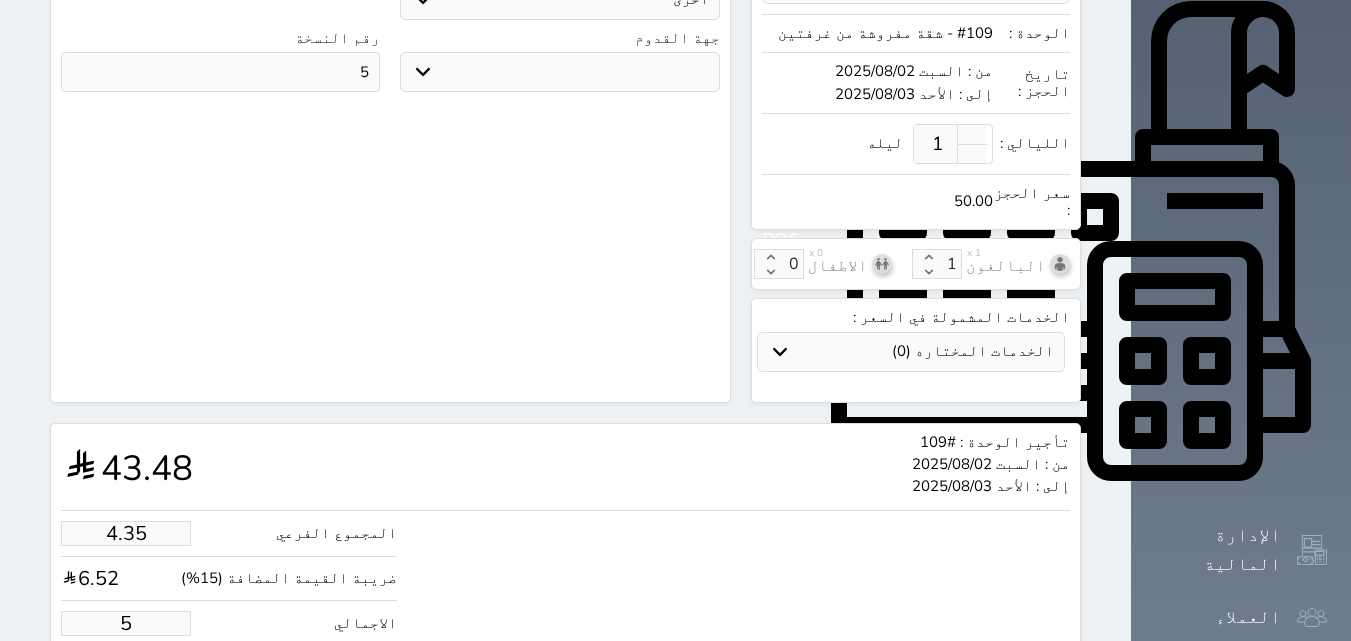 type on "1.00" 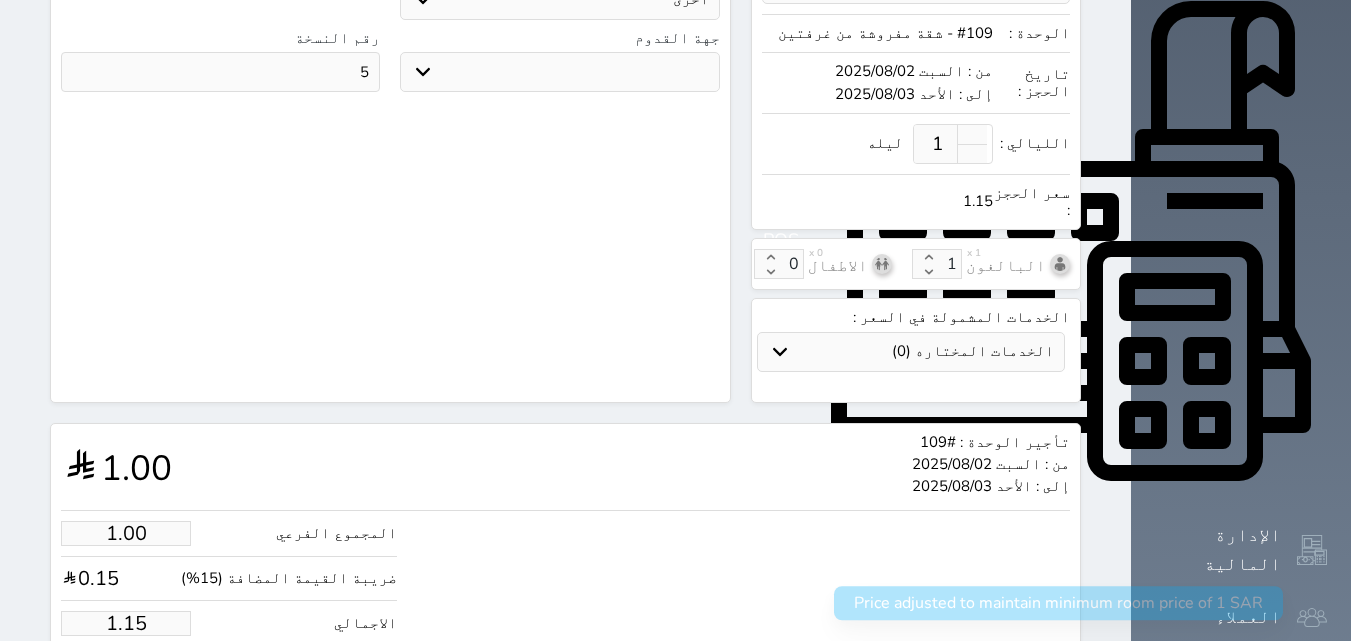 type on "1.1" 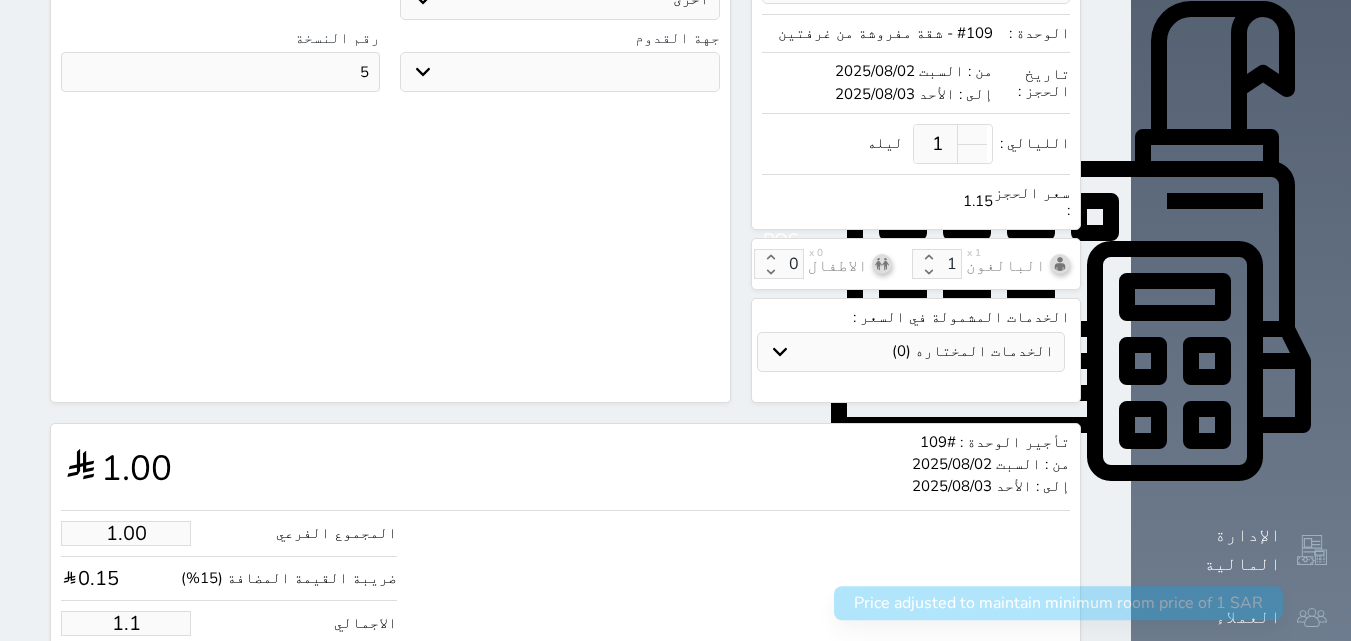 type on "1." 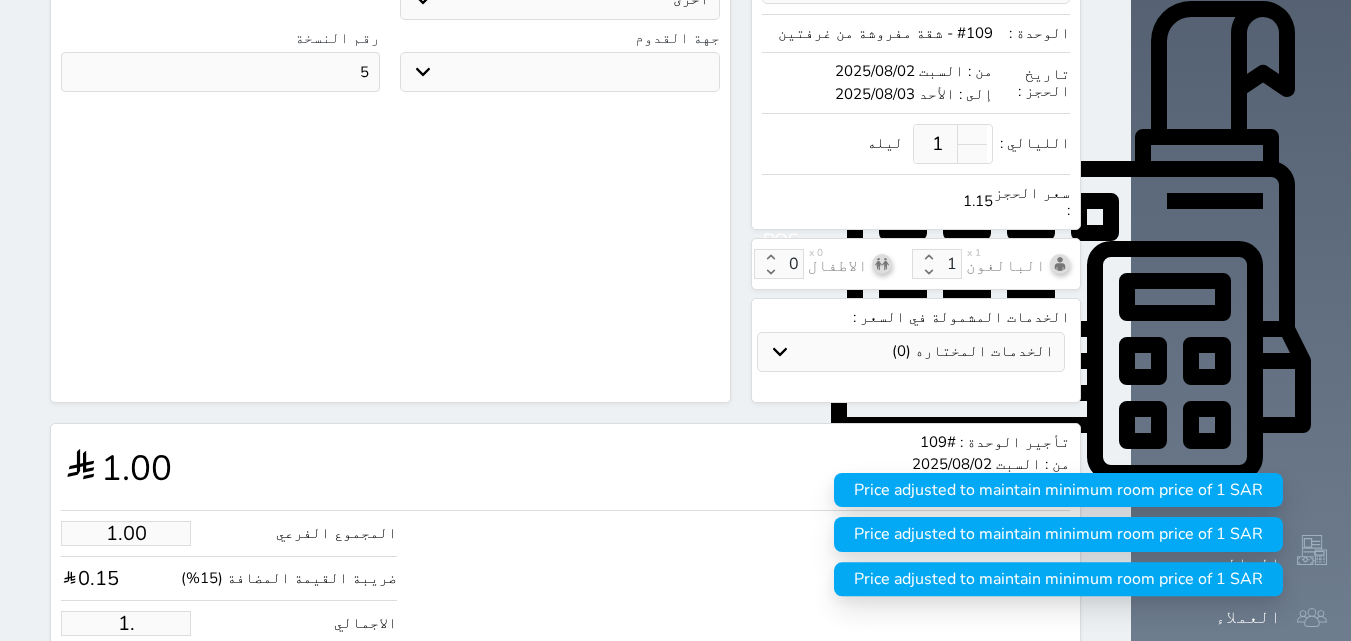 type on "1" 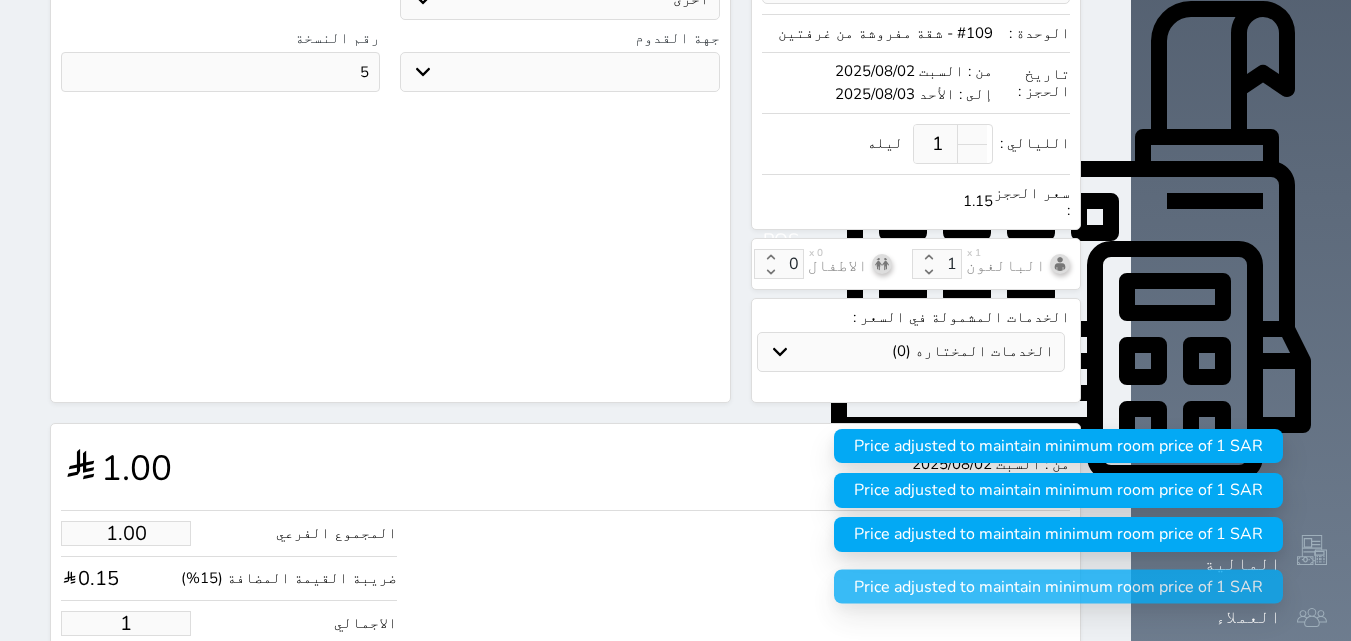 type 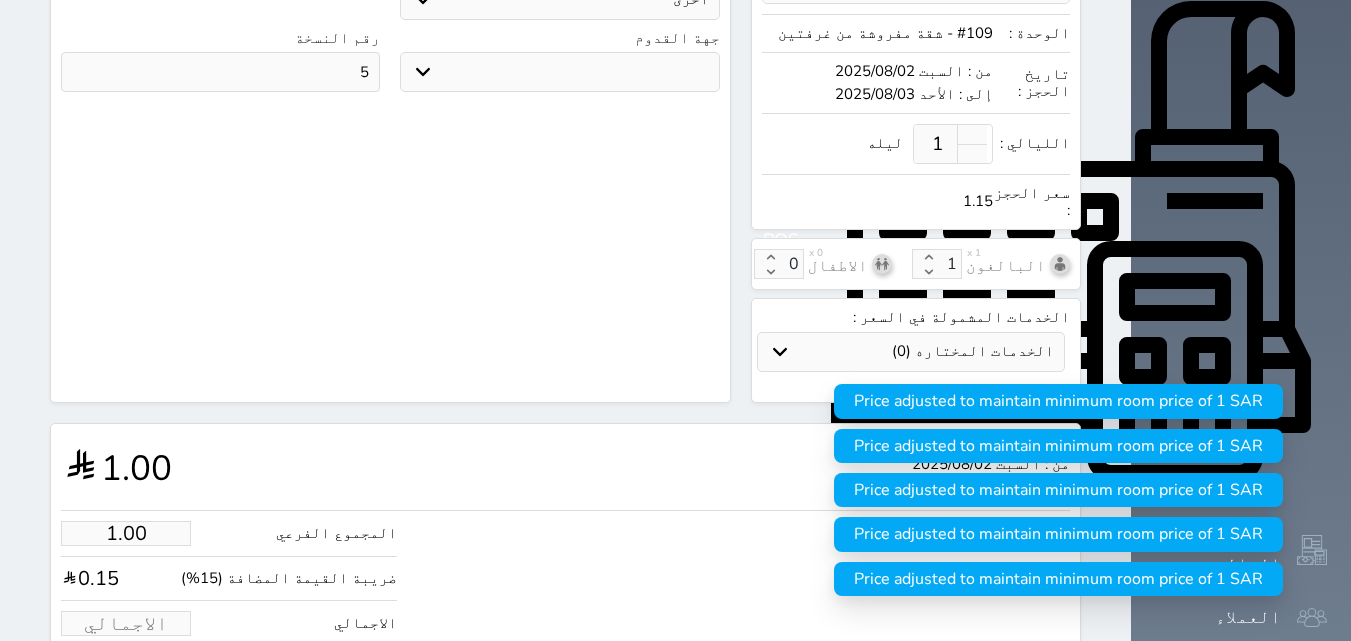 type on "1" 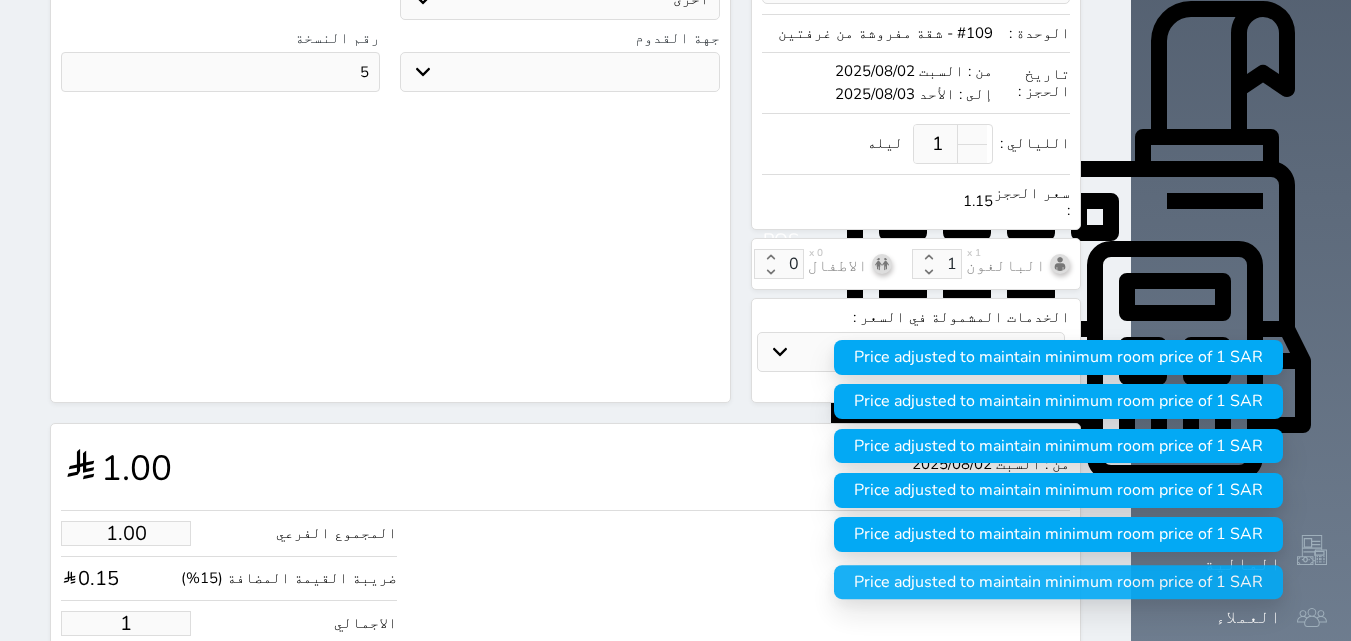 type on "13.04" 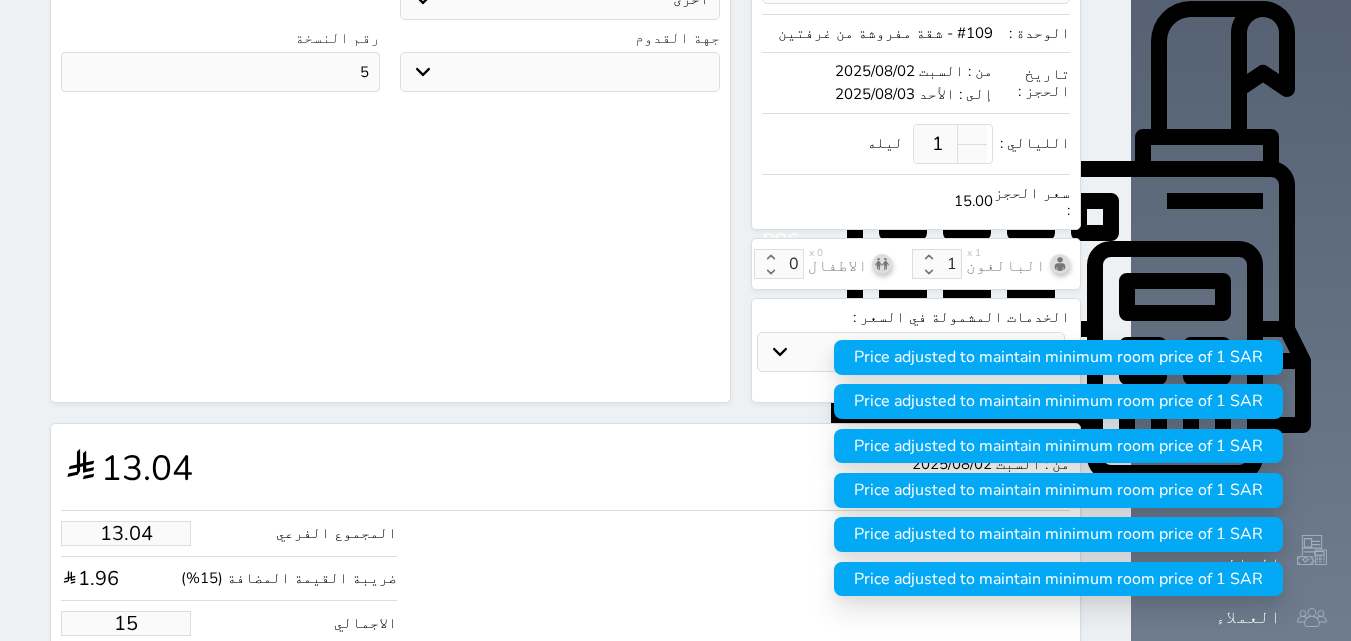 type on "130.43" 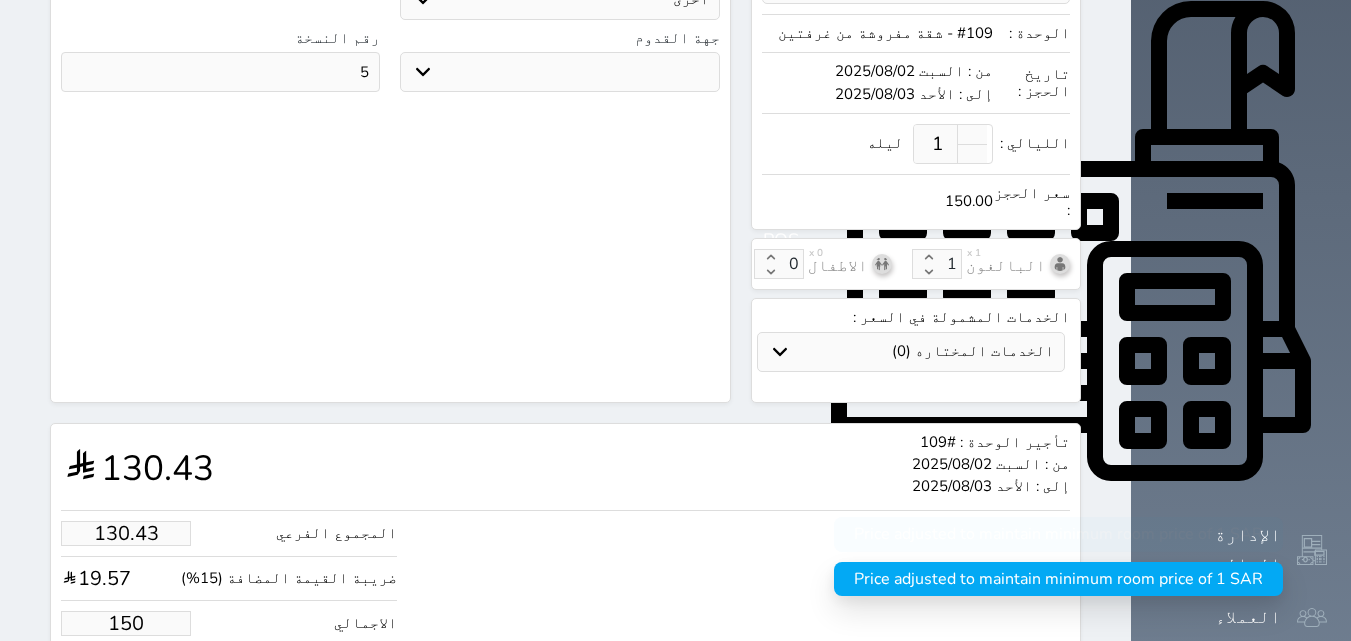 type on "150.00" 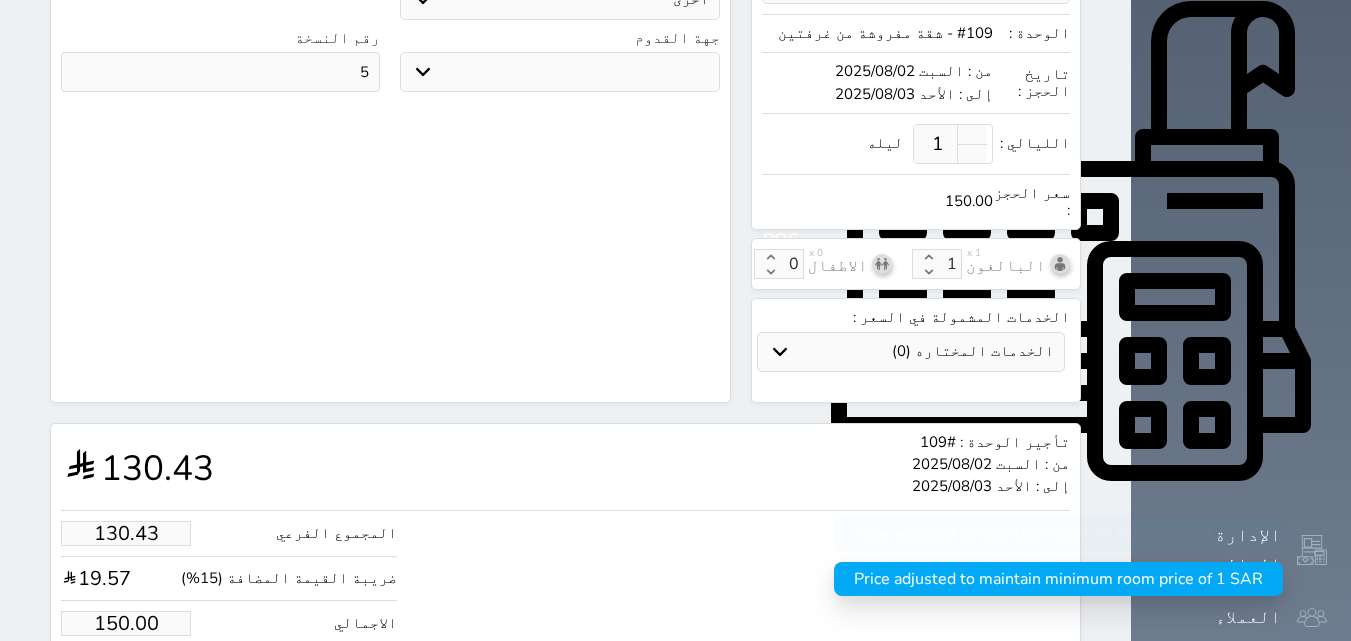 click on "حجز" at bounding box center (149, 684) 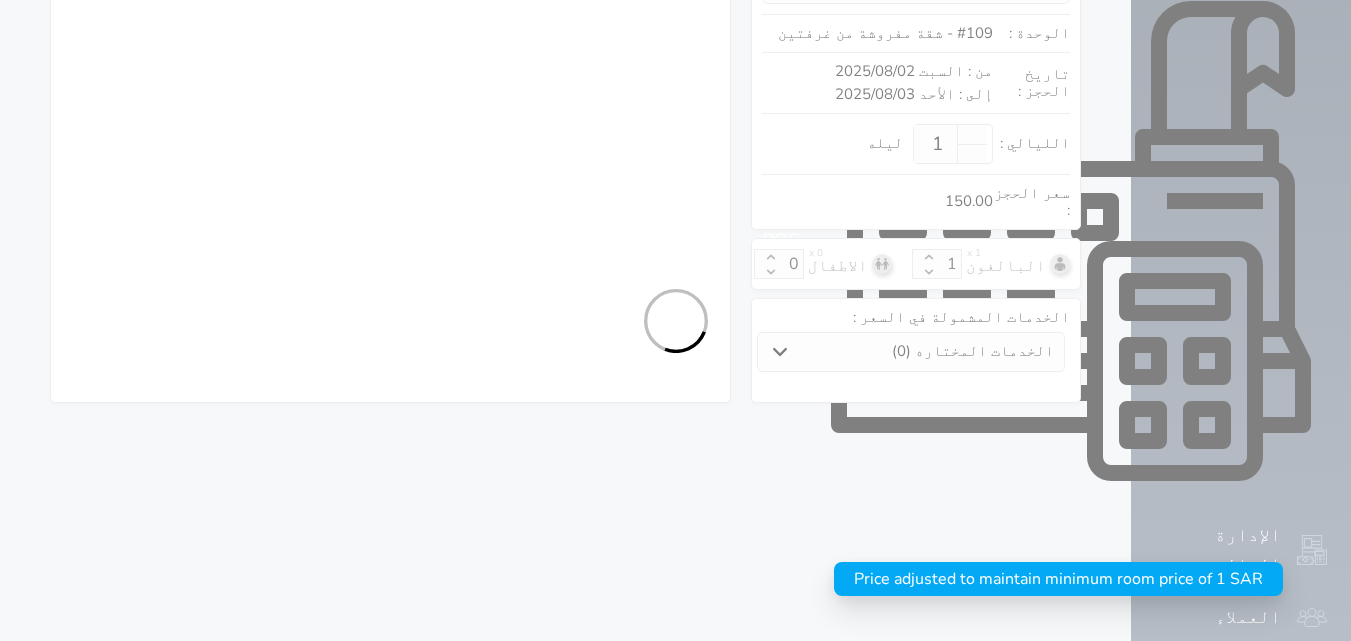 select on "1" 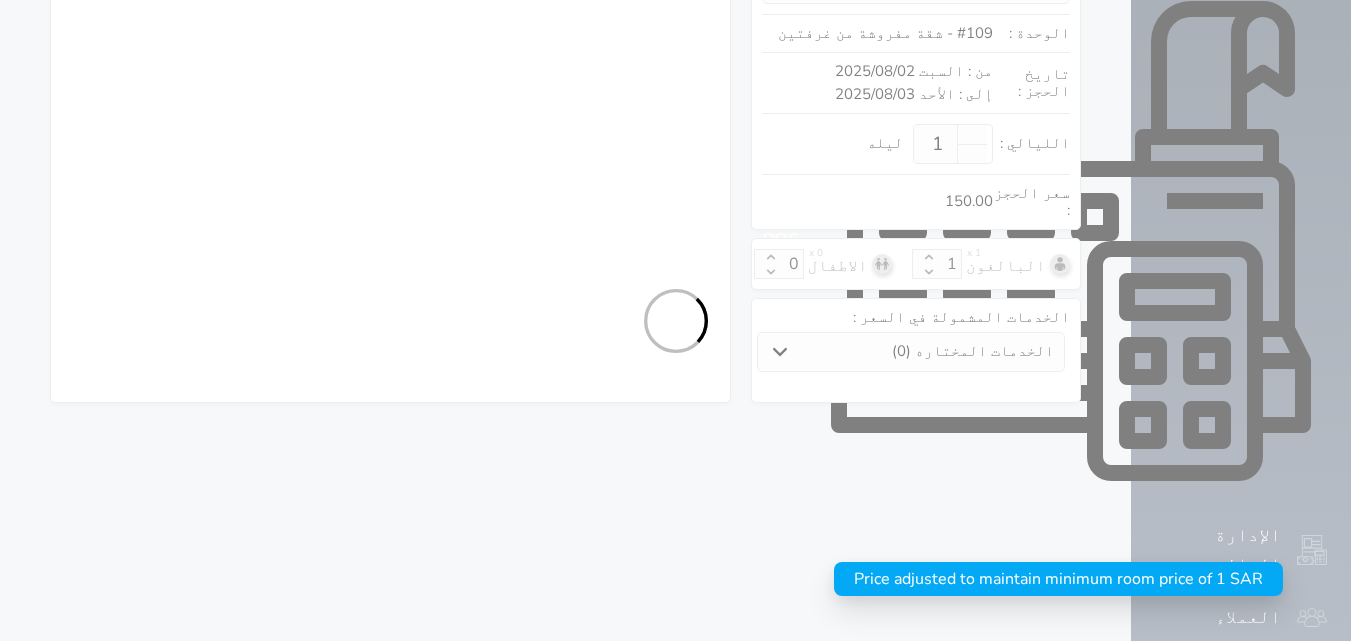 select on "113" 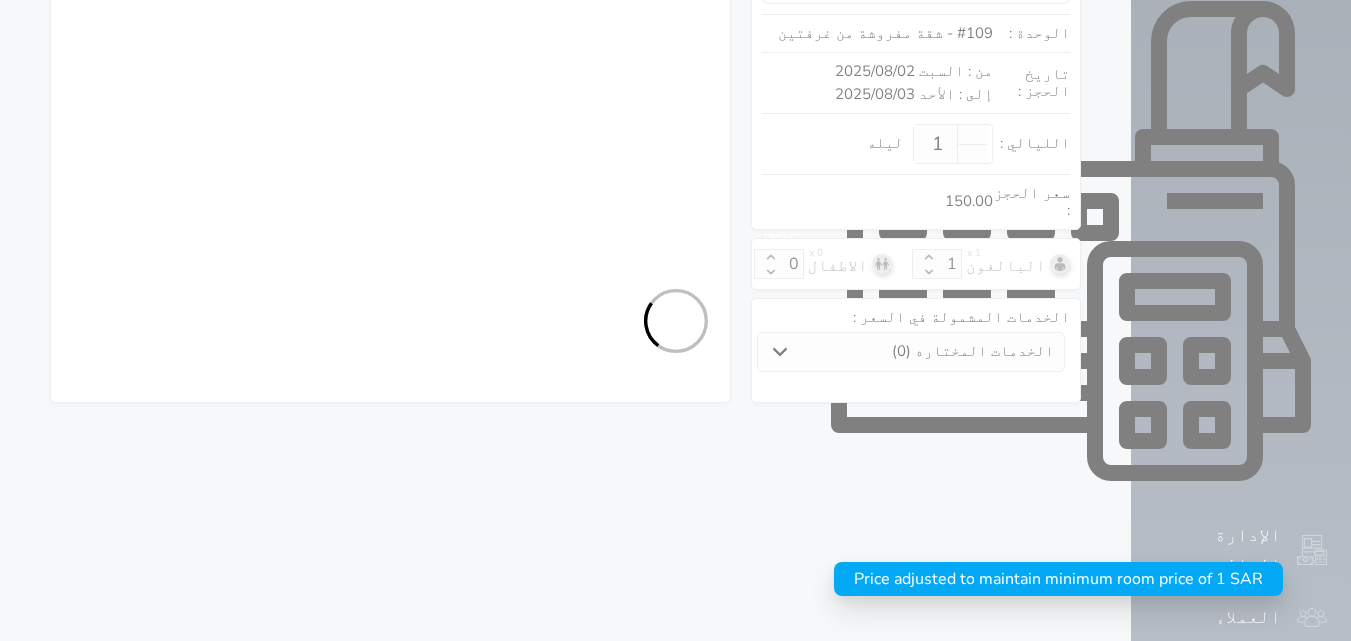 select on "1" 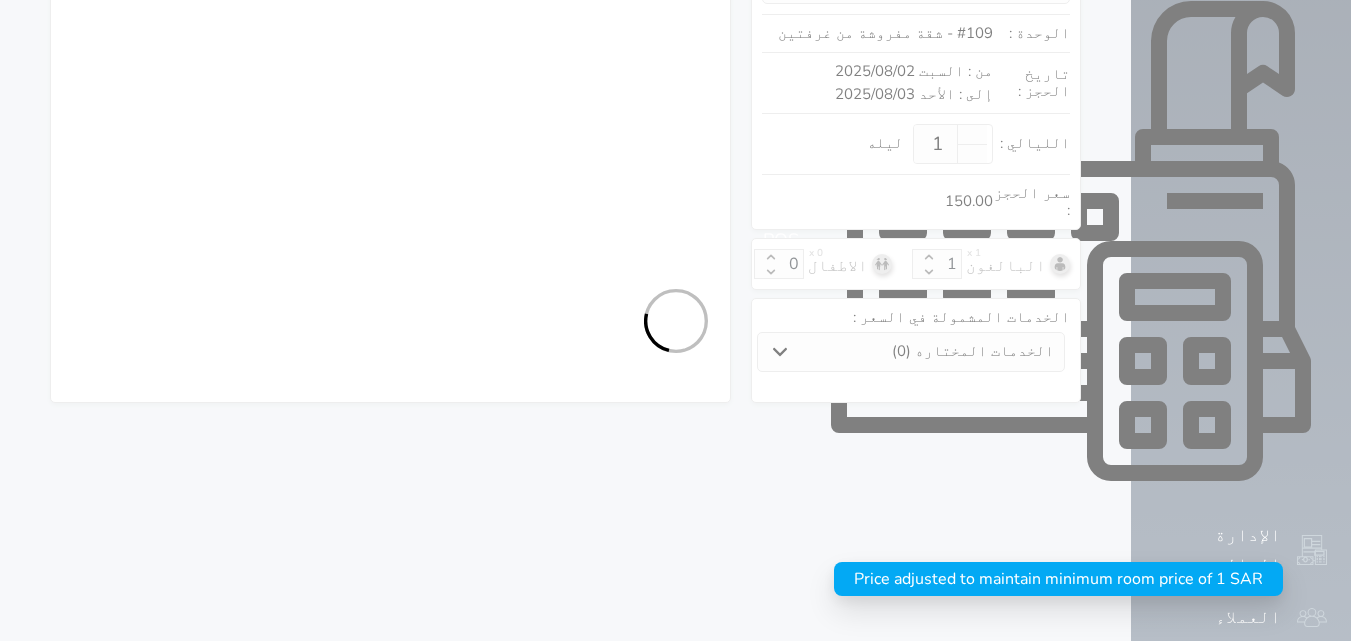 select on "7" 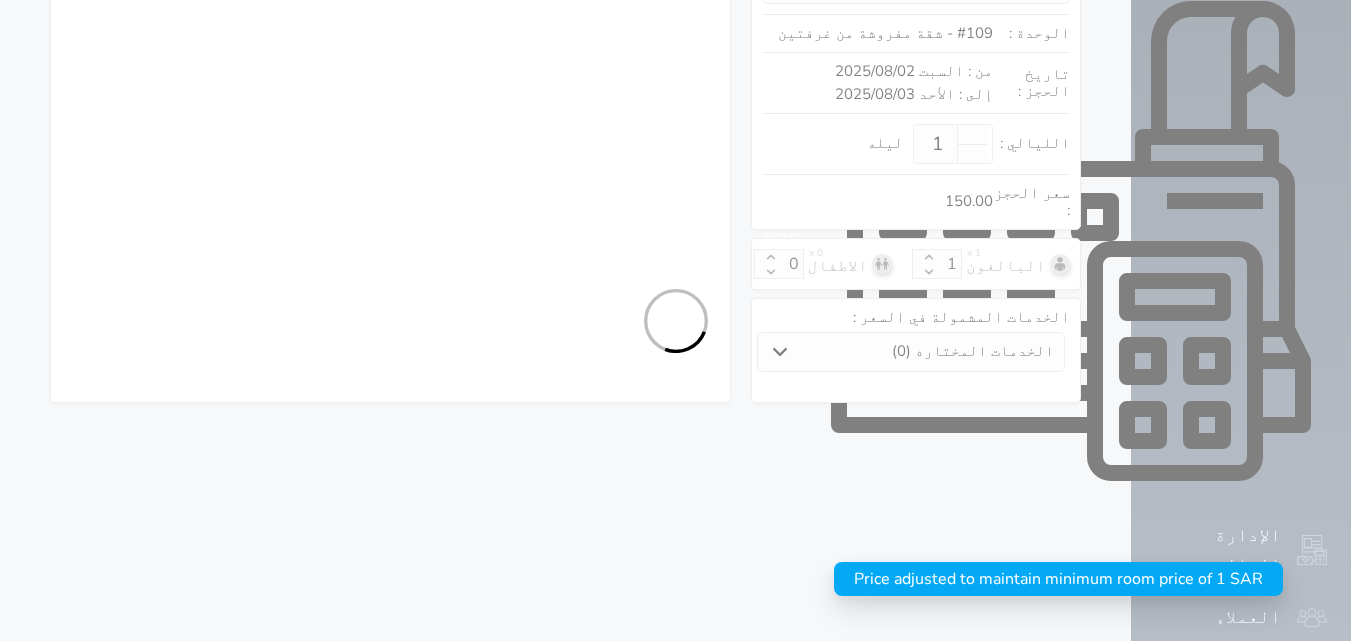 select 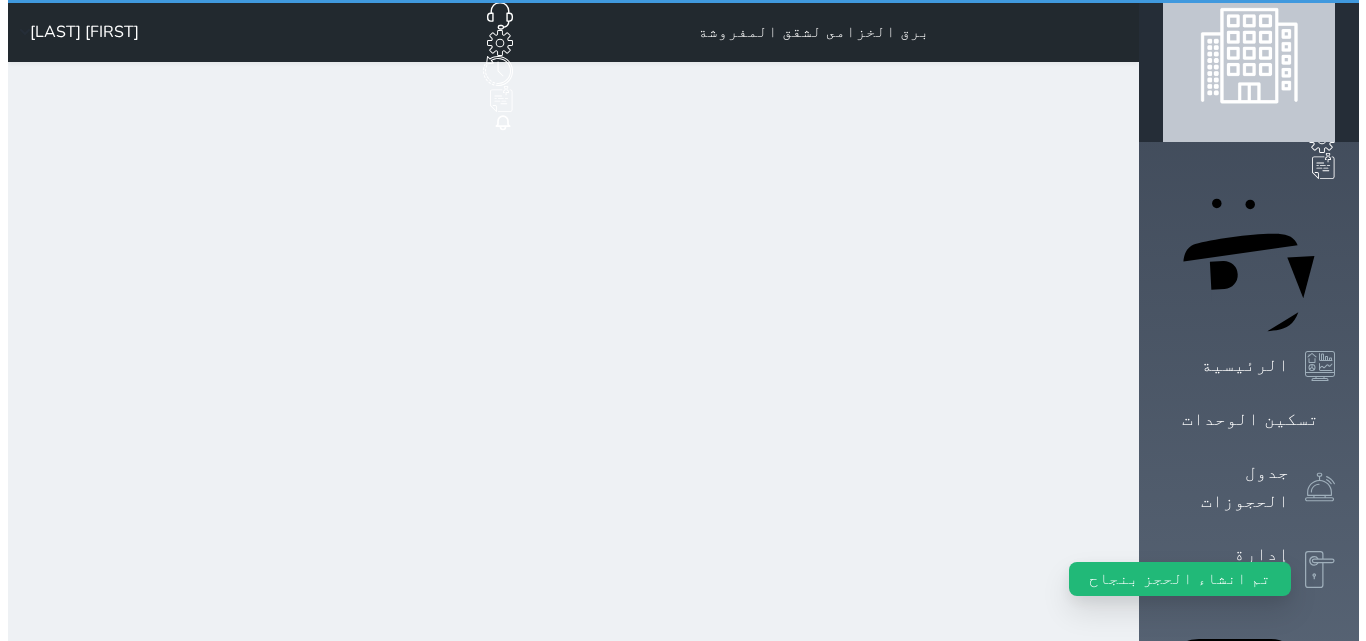 scroll, scrollTop: 0, scrollLeft: 0, axis: both 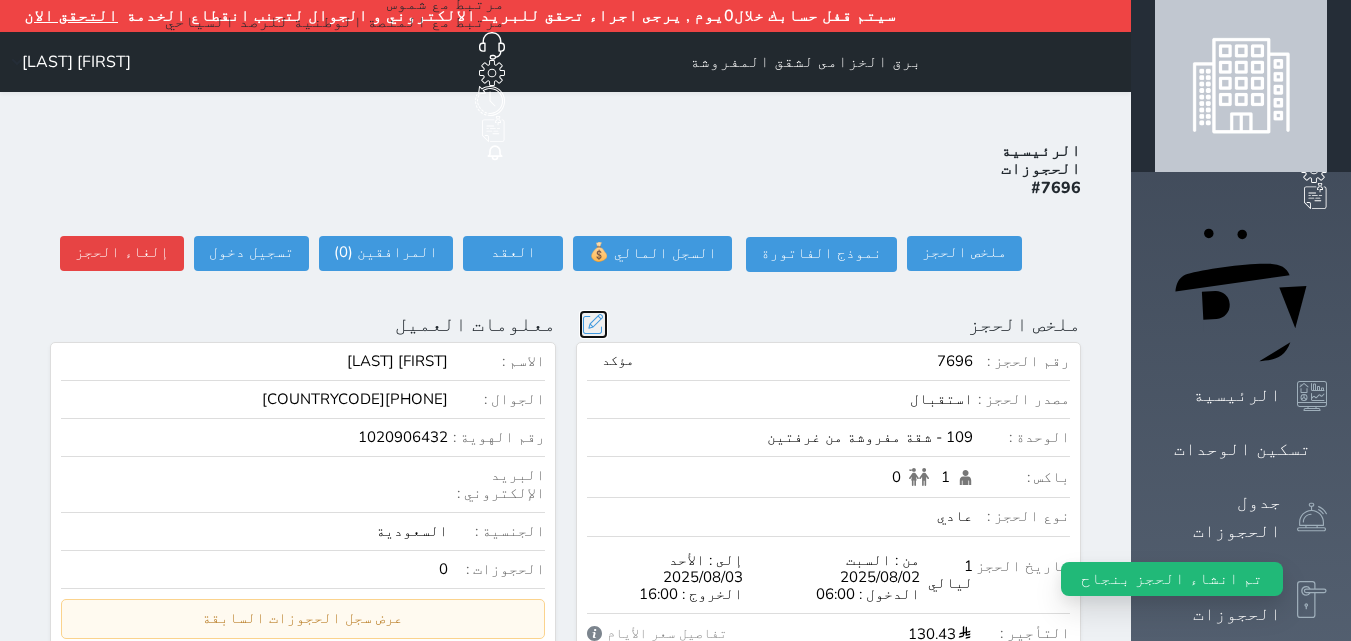 click at bounding box center (593, 324) 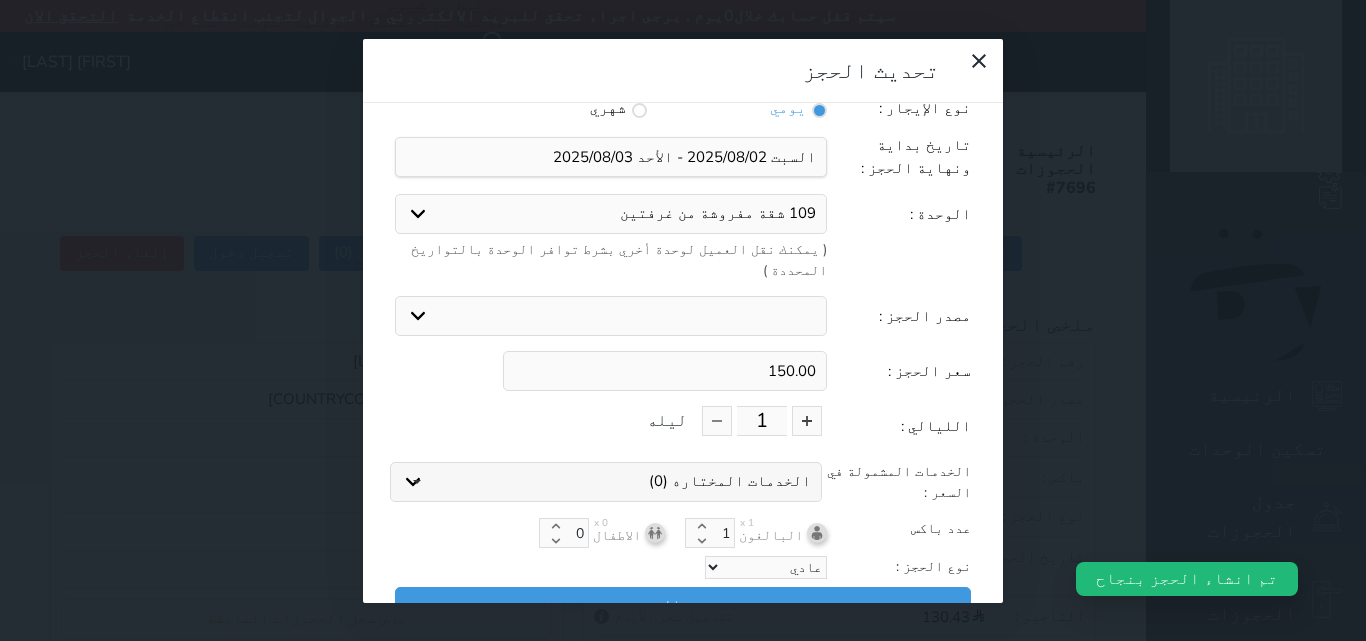scroll, scrollTop: 45, scrollLeft: 0, axis: vertical 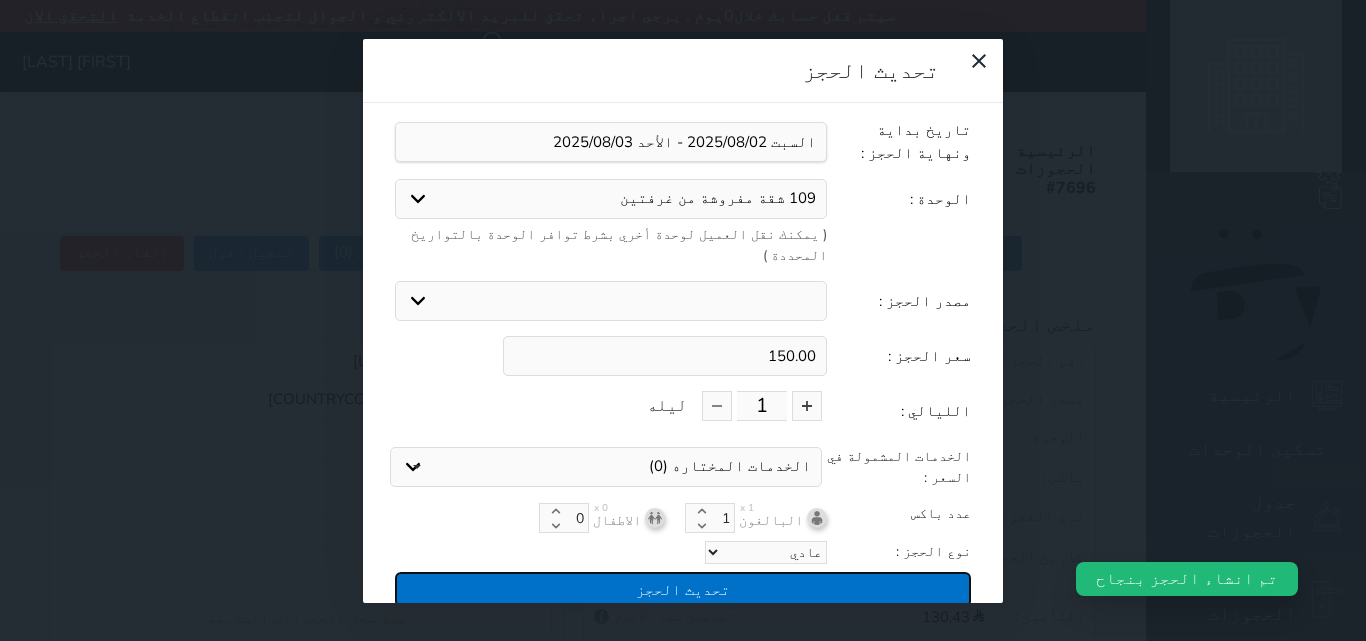 click on "تحديث الحجز" at bounding box center [683, 589] 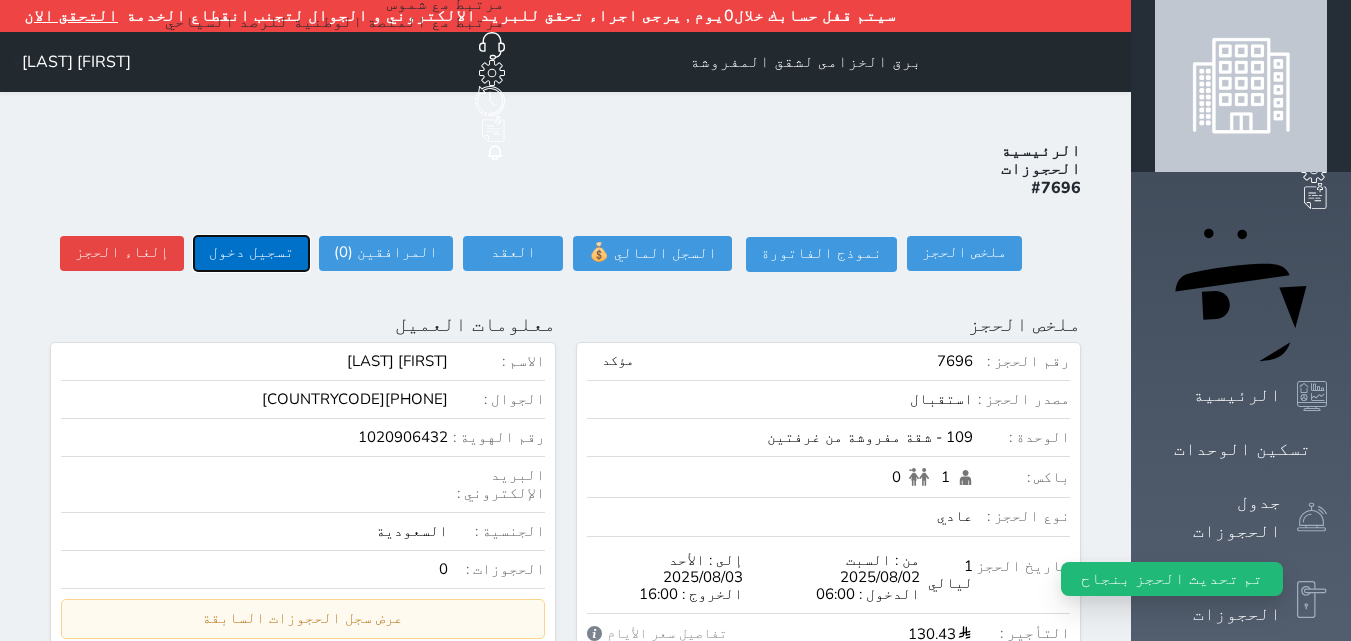 click on "تسجيل دخول" at bounding box center (251, 253) 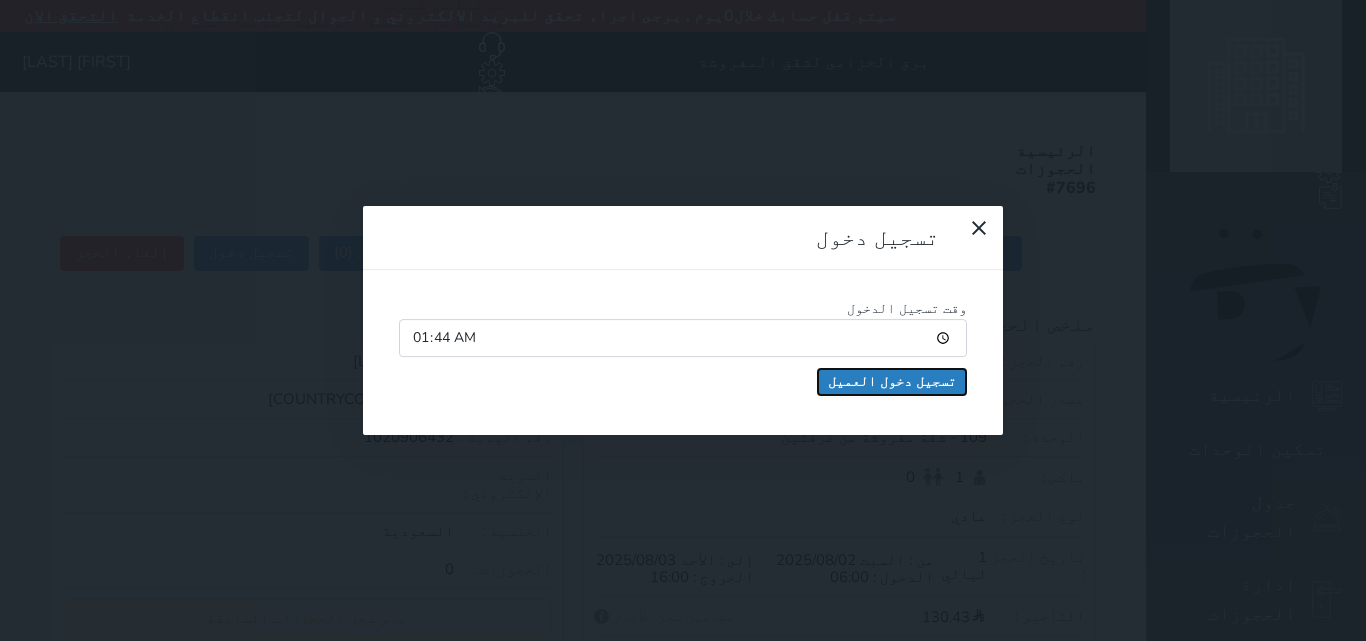 click on "تسجيل دخول العميل" at bounding box center [892, 382] 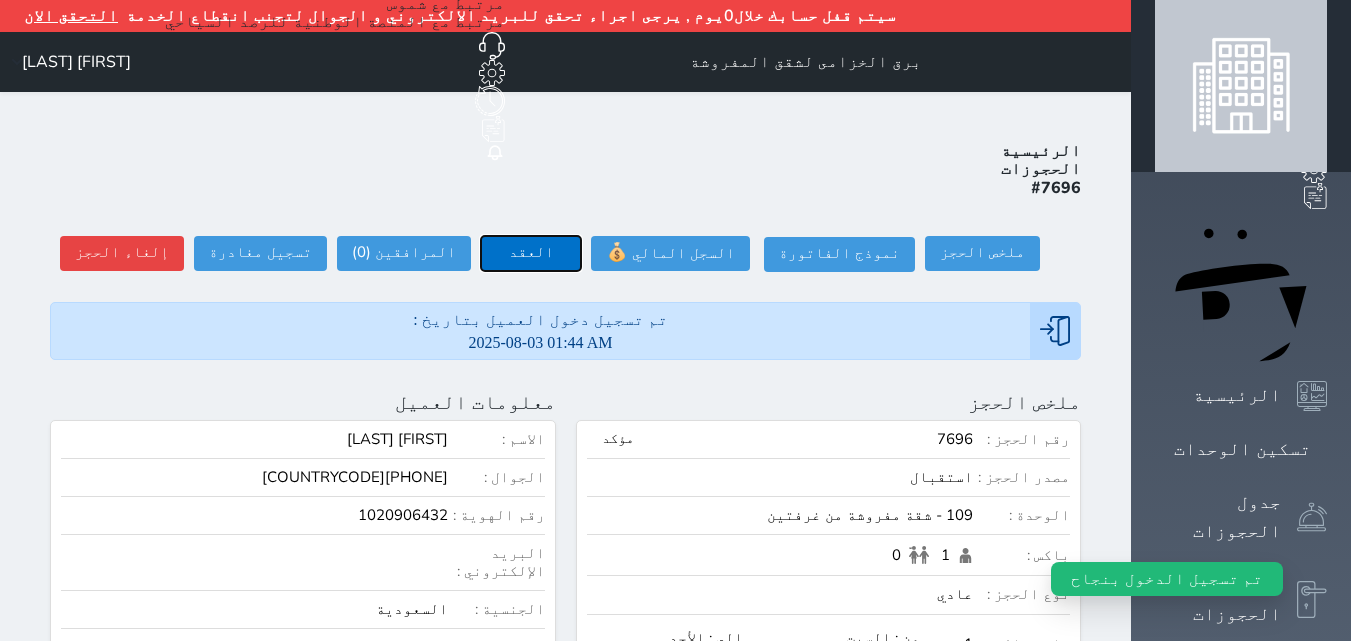 click on "العقد" at bounding box center [531, 253] 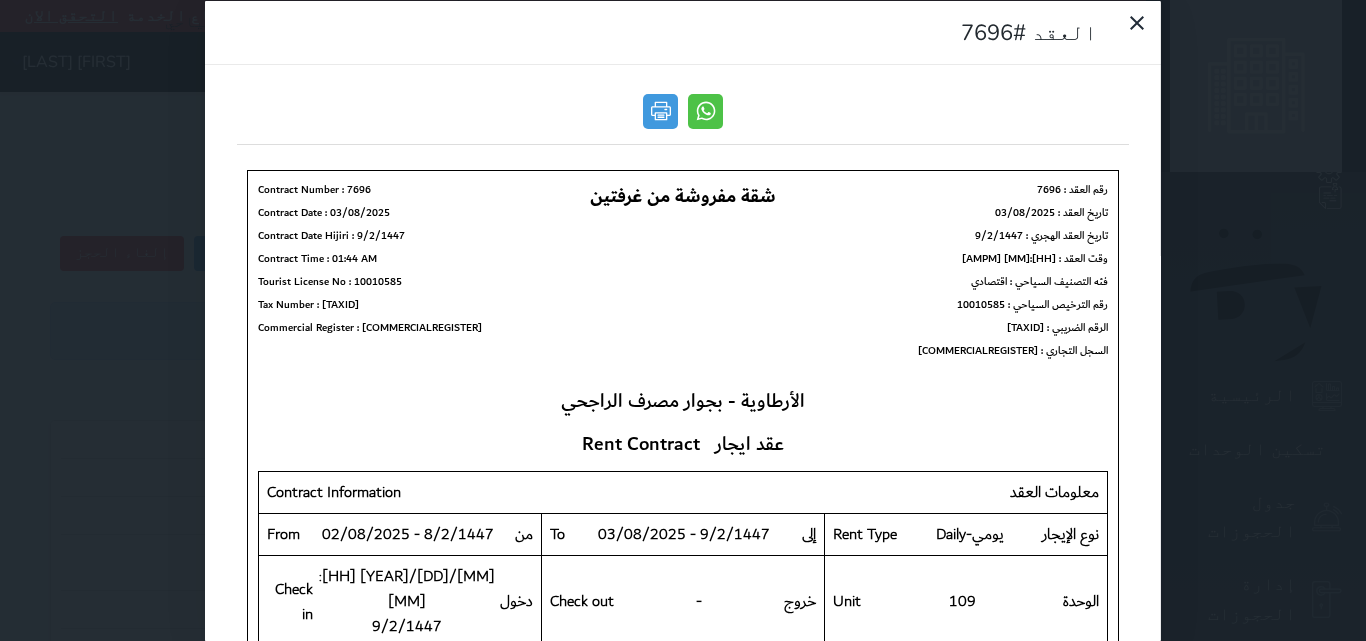 scroll, scrollTop: 0, scrollLeft: 0, axis: both 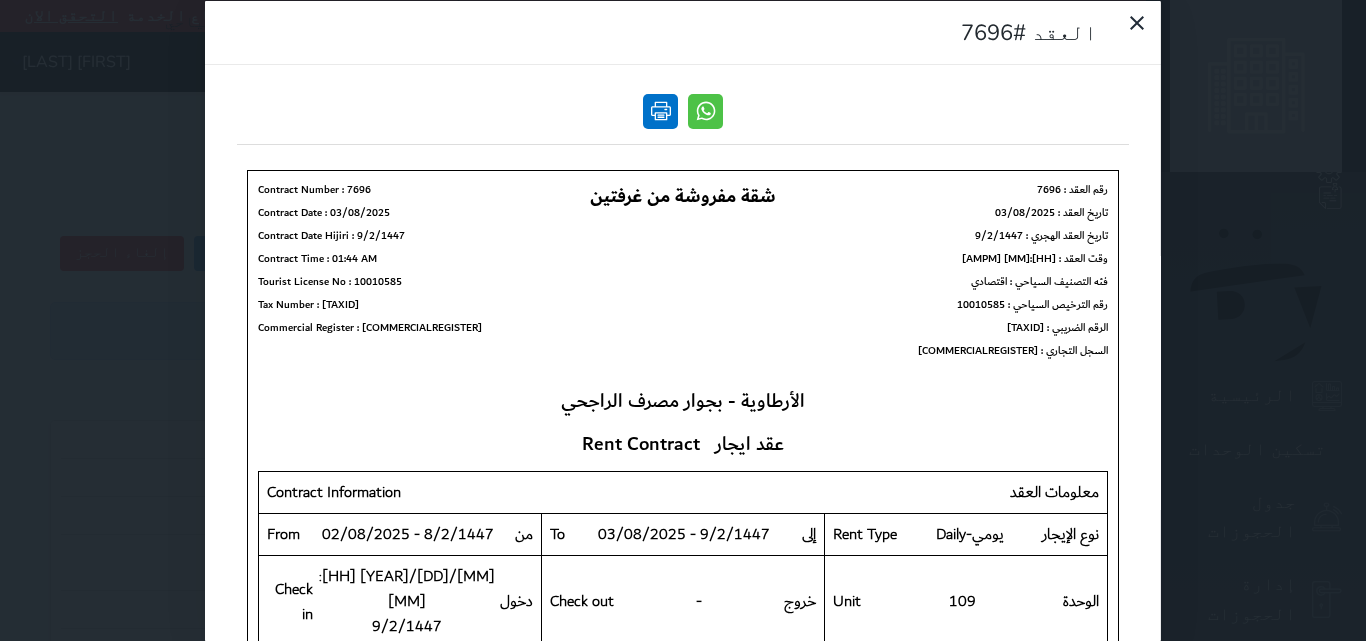 click at bounding box center (660, 110) 